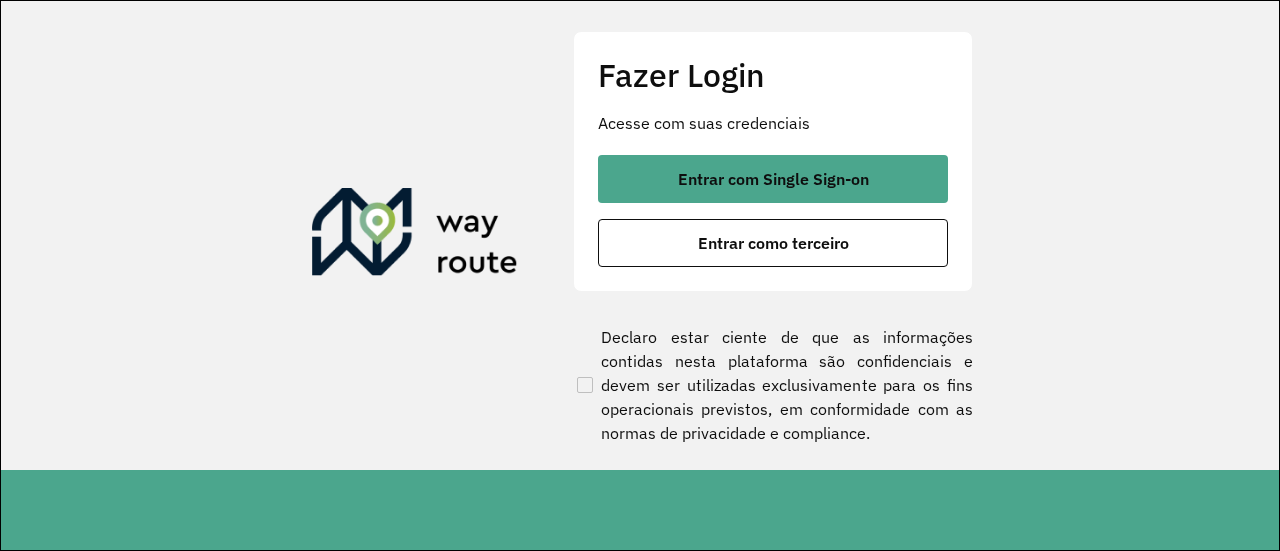scroll, scrollTop: 0, scrollLeft: 0, axis: both 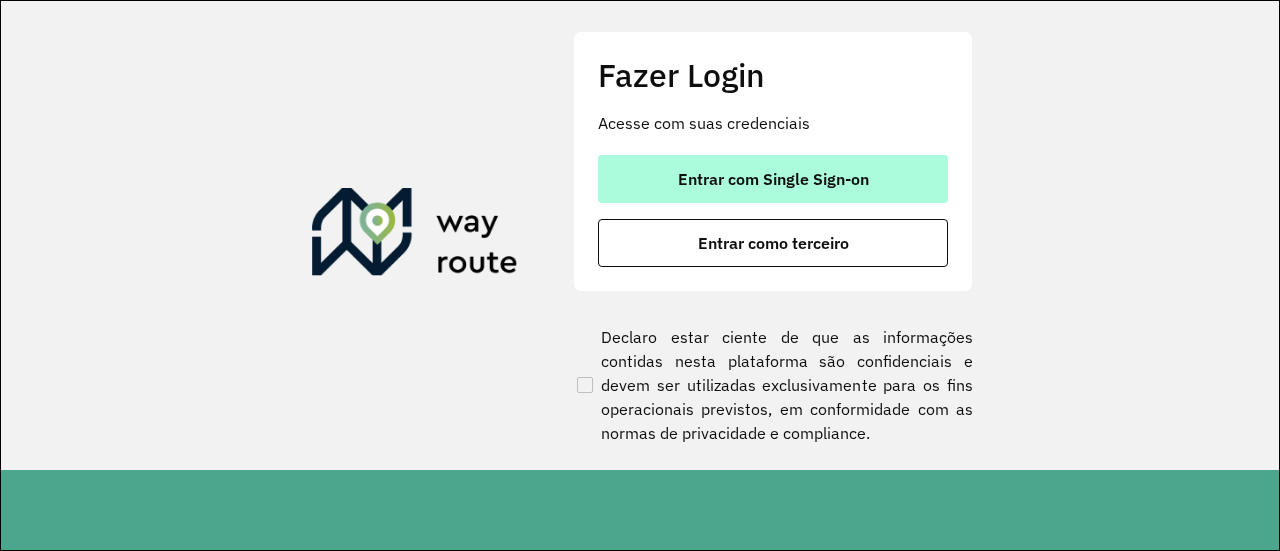 click on "Entrar com Single Sign-on" at bounding box center [773, 179] 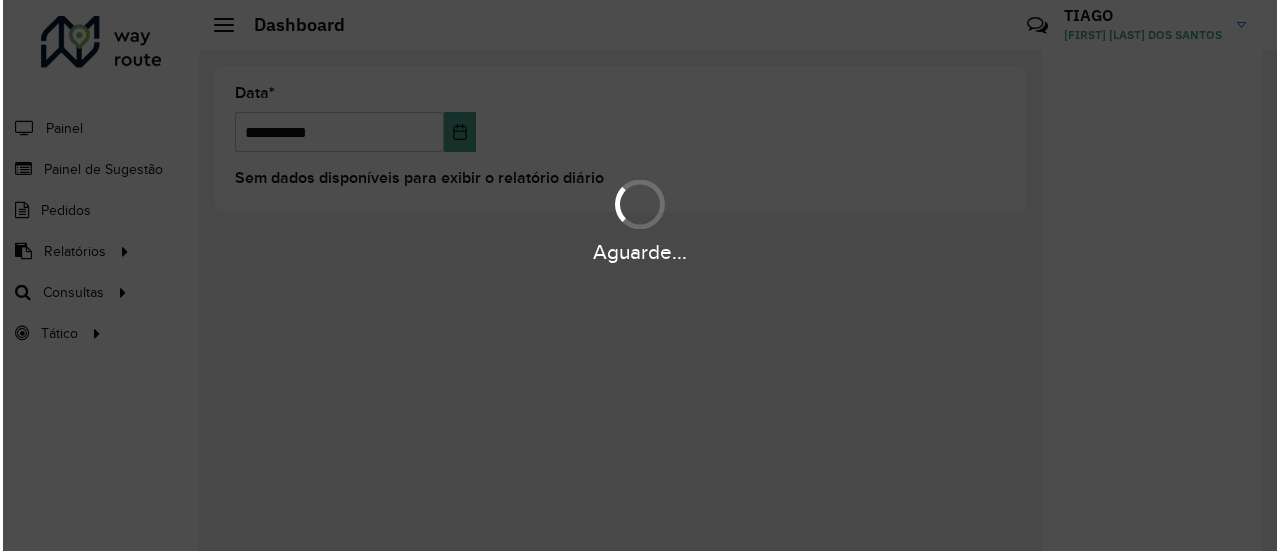 scroll, scrollTop: 0, scrollLeft: 0, axis: both 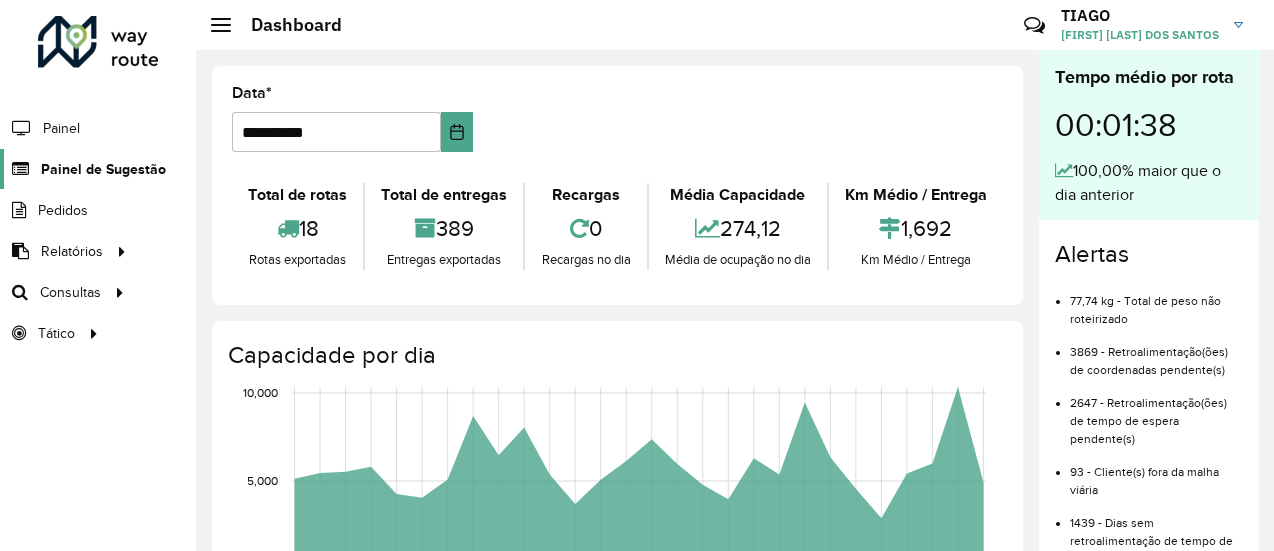 click on "Painel de Sugestão" 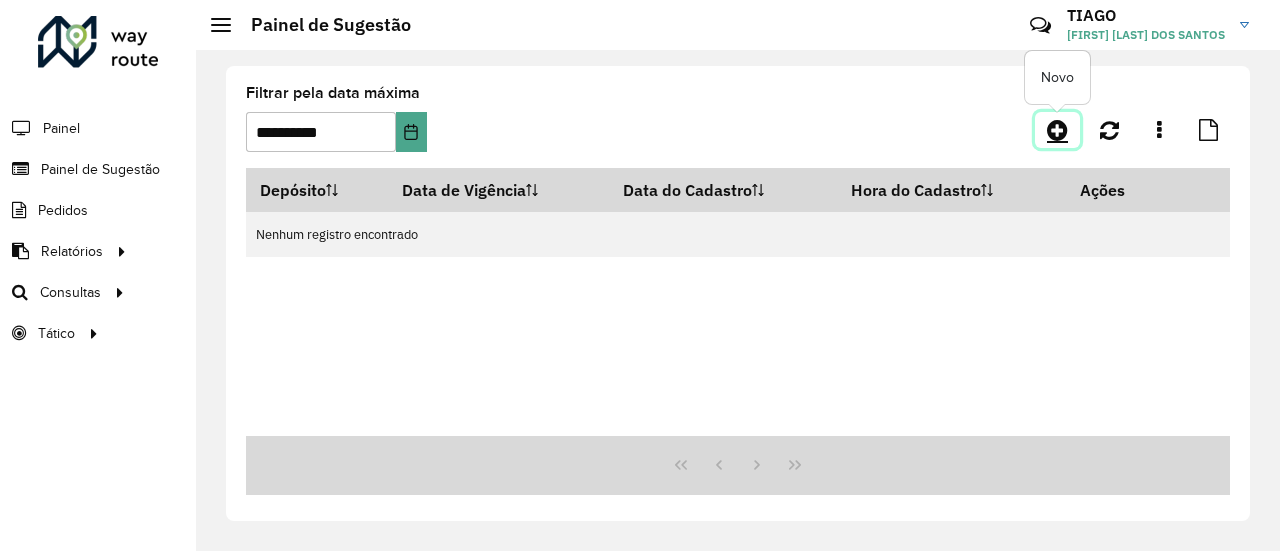 click 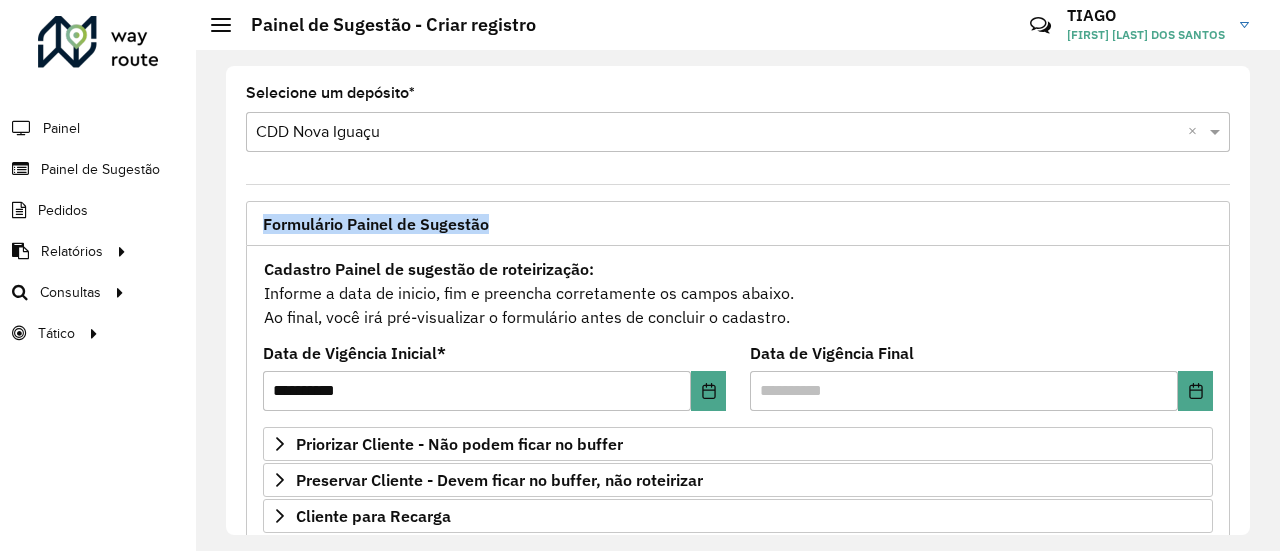 drag, startPoint x: 1250, startPoint y: 160, endPoint x: 1248, endPoint y: 205, distance: 45.044422 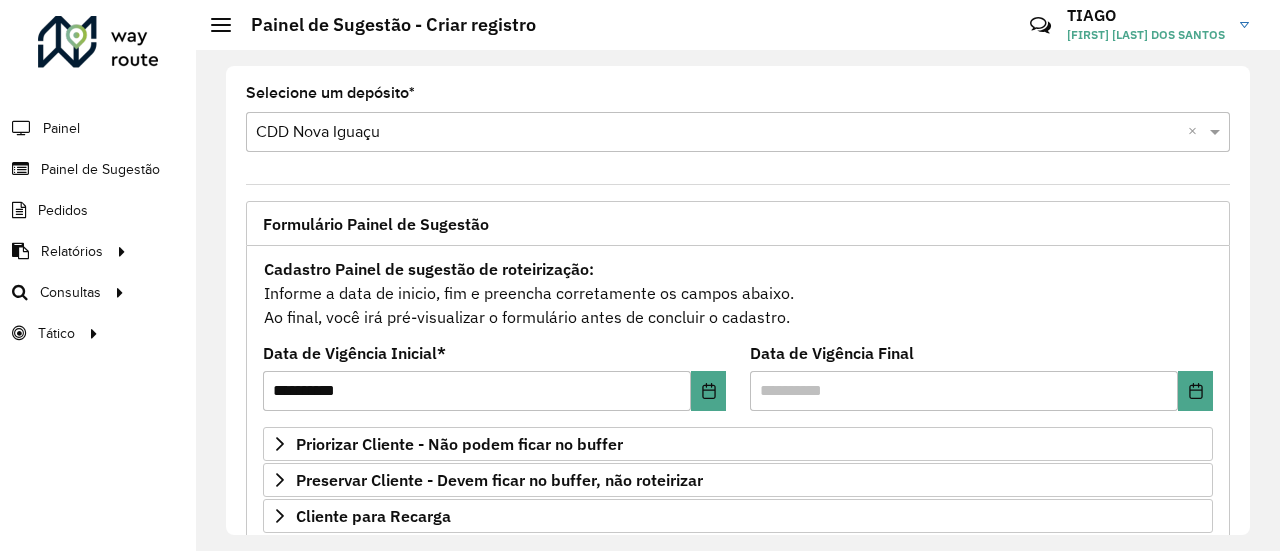 click on "Cadastro Painel de sugestão de roteirização:
Informe a data de inicio, fim e preencha corretamente os campos abaixo.
Ao final, você irá pré-visualizar o formulário antes de concluir o cadastro." at bounding box center [738, 293] 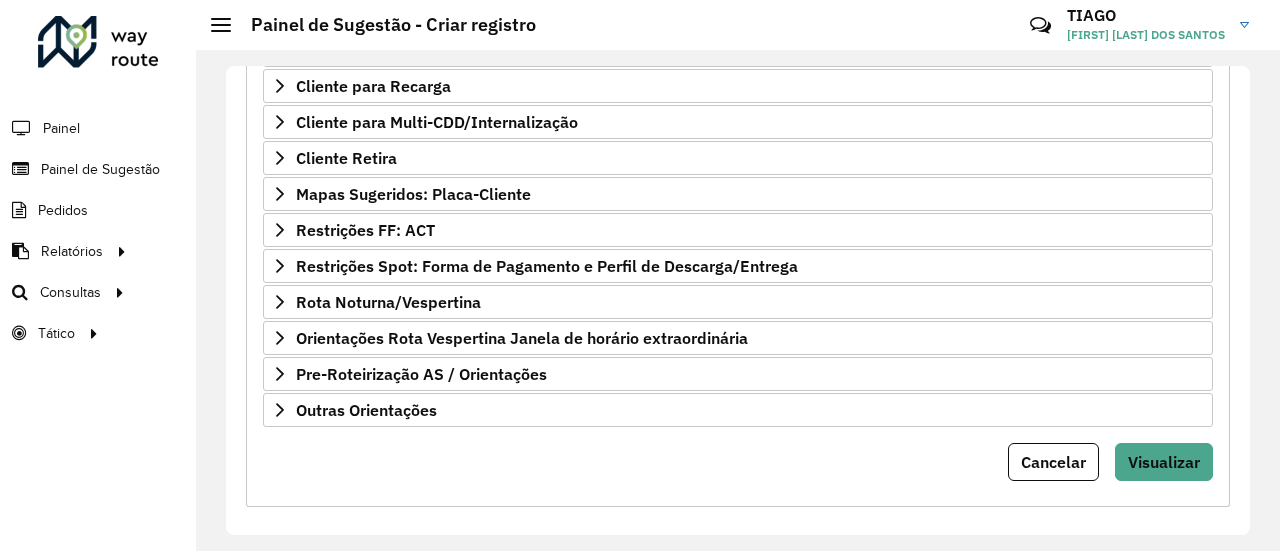 scroll, scrollTop: 433, scrollLeft: 0, axis: vertical 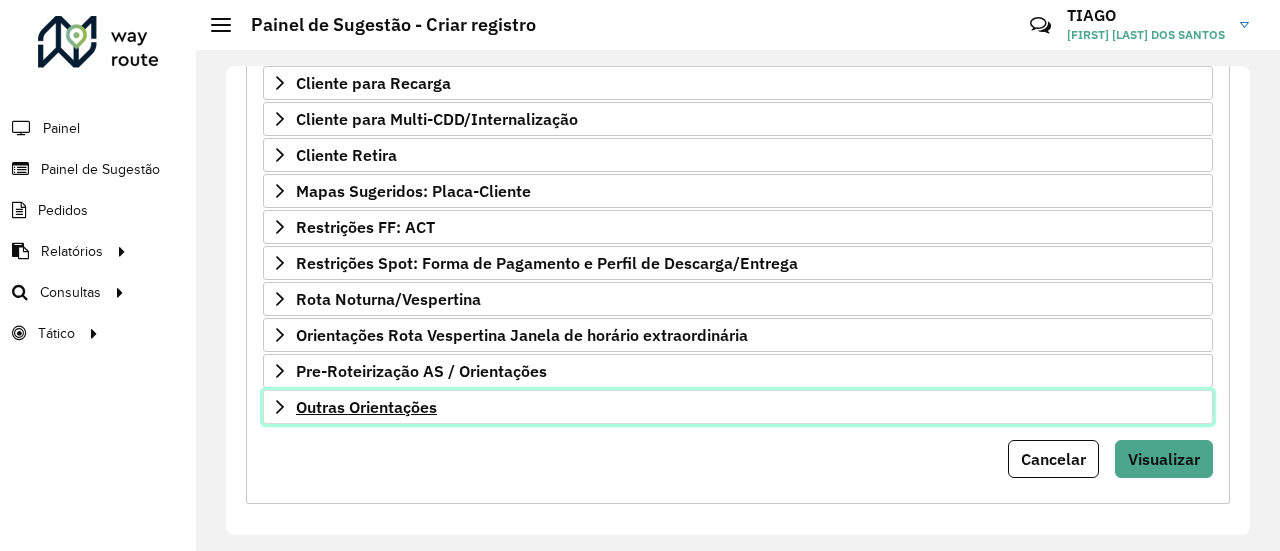 click on "Outras Orientações" at bounding box center [738, 407] 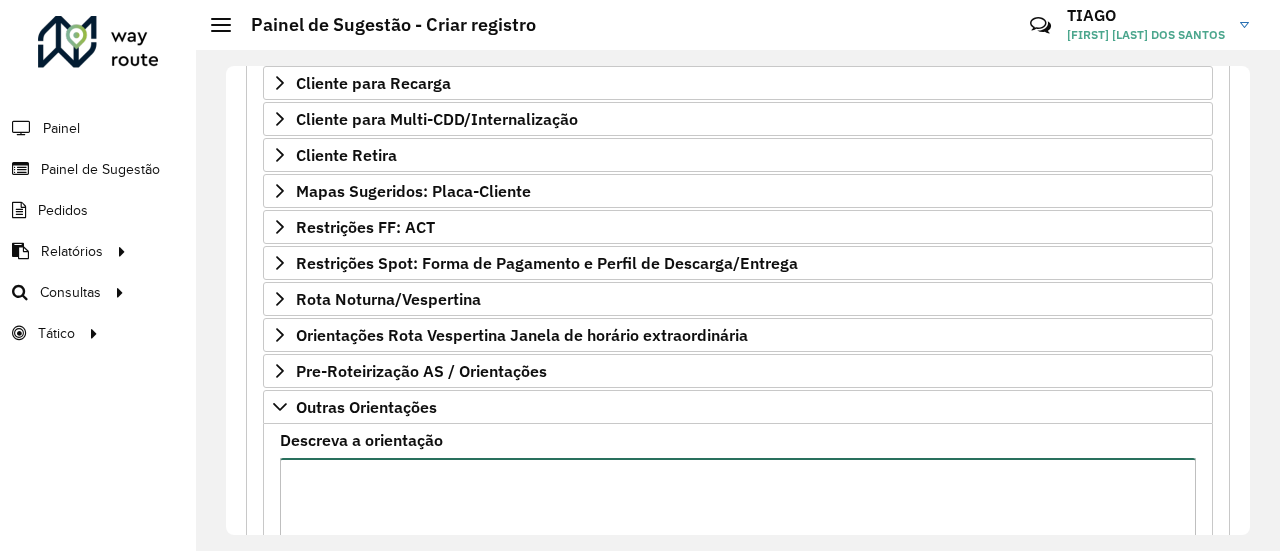 click on "Descreva a orientação" at bounding box center [738, 542] 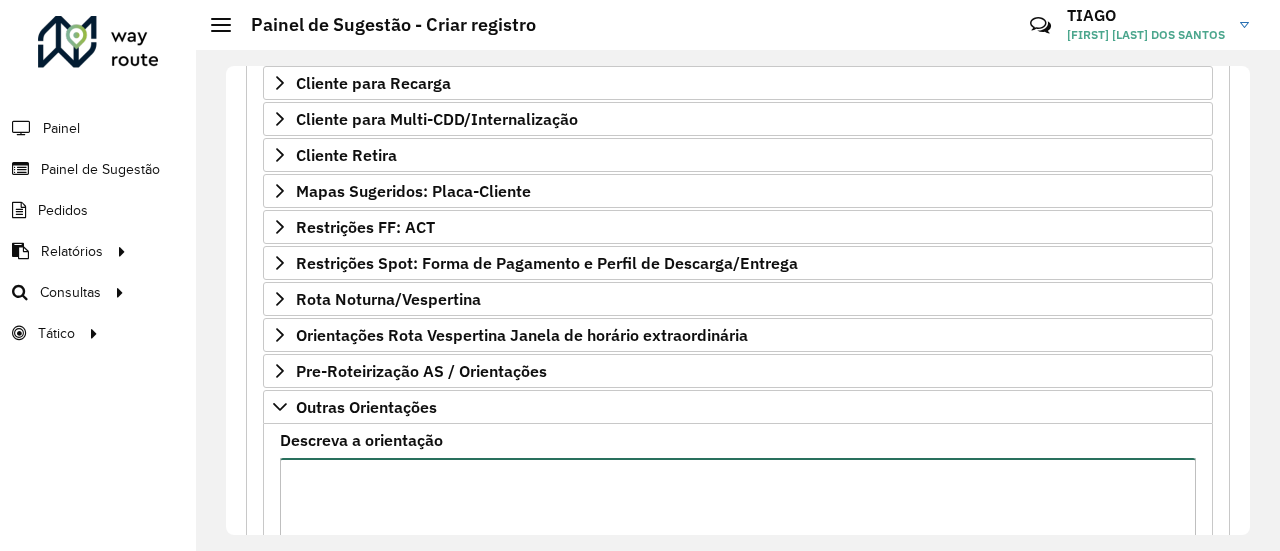 paste on "**********" 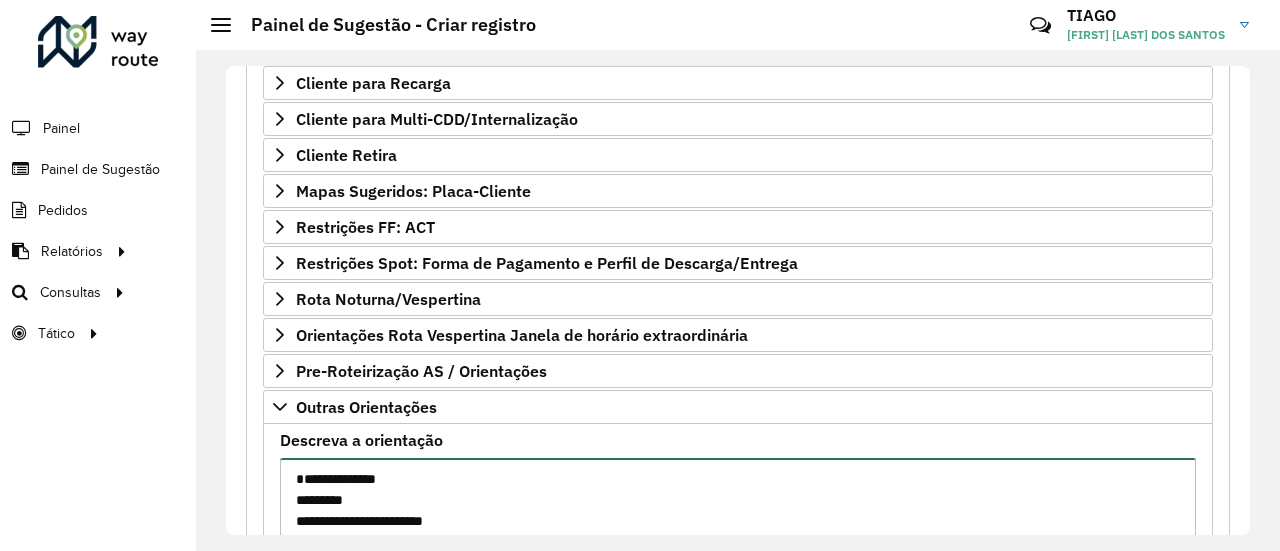 scroll, scrollTop: 134, scrollLeft: 0, axis: vertical 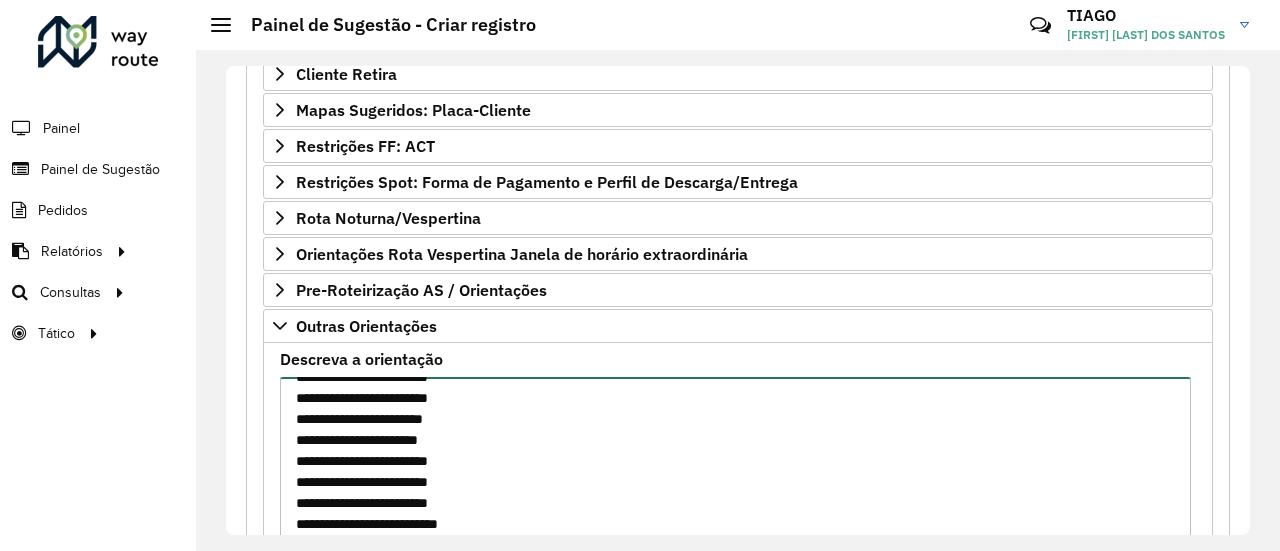 paste on "**********" 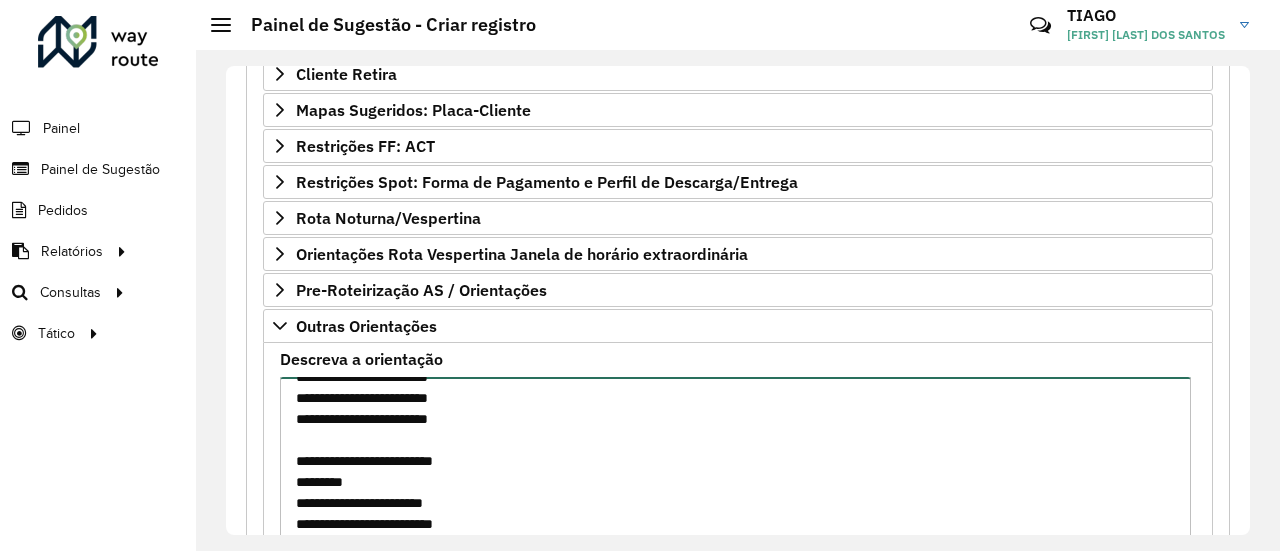 scroll, scrollTop: 260, scrollLeft: 0, axis: vertical 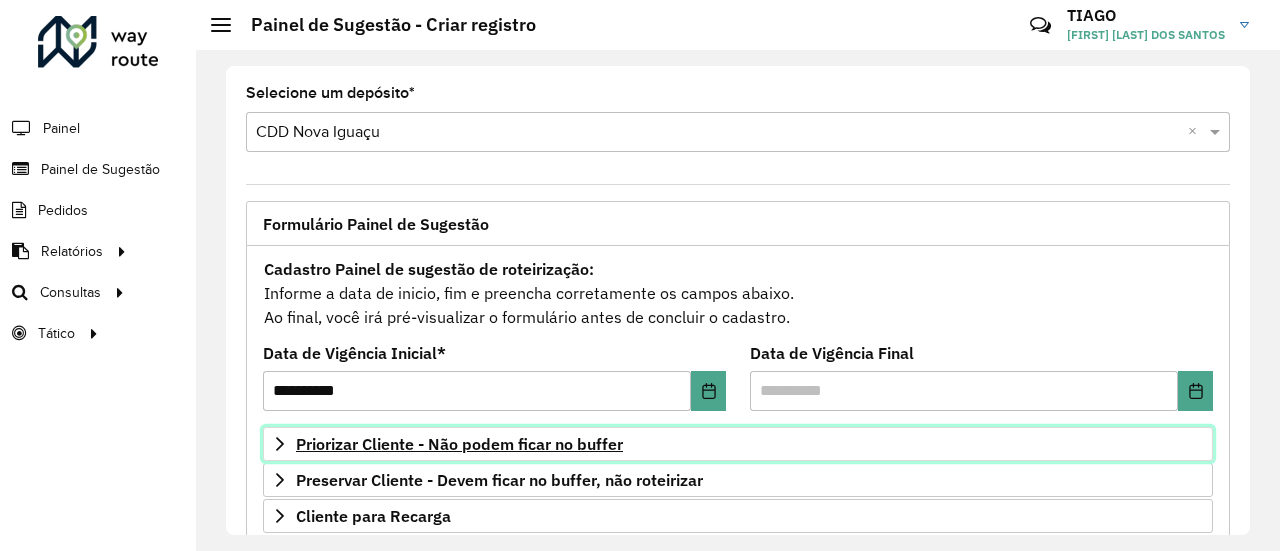 click on "Priorizar Cliente - Não podem ficar no buffer" at bounding box center (459, 444) 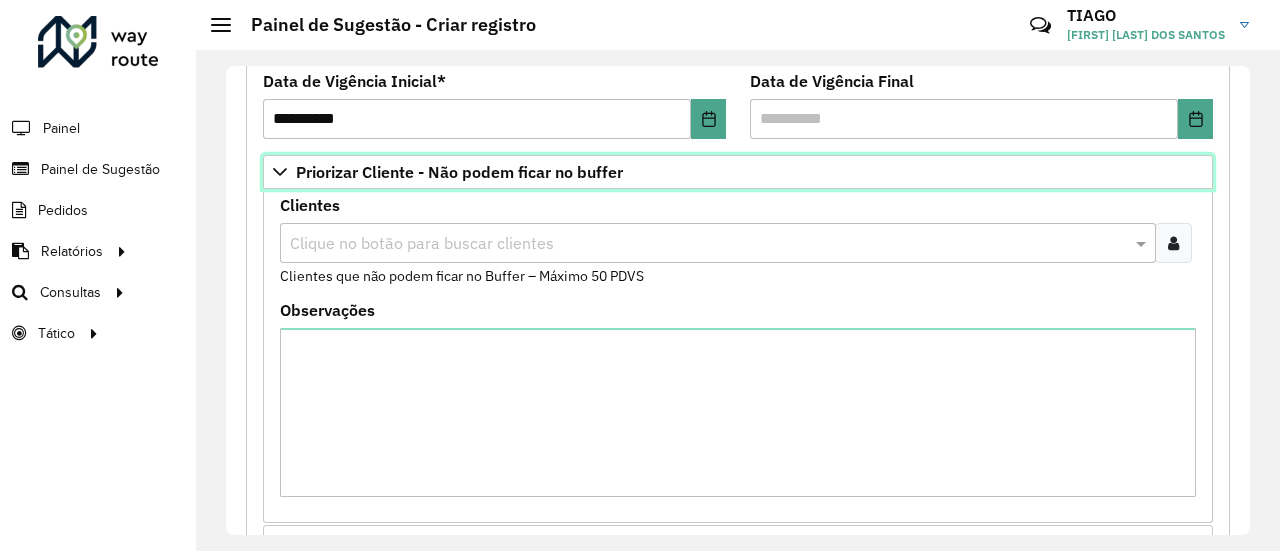 scroll, scrollTop: 320, scrollLeft: 0, axis: vertical 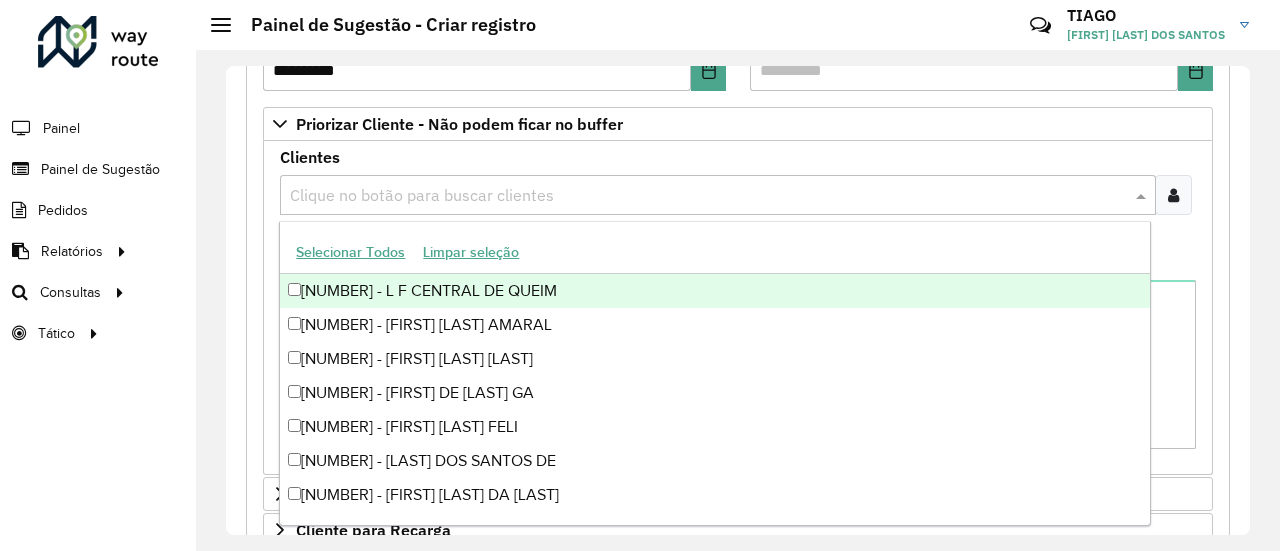 click at bounding box center [708, 196] 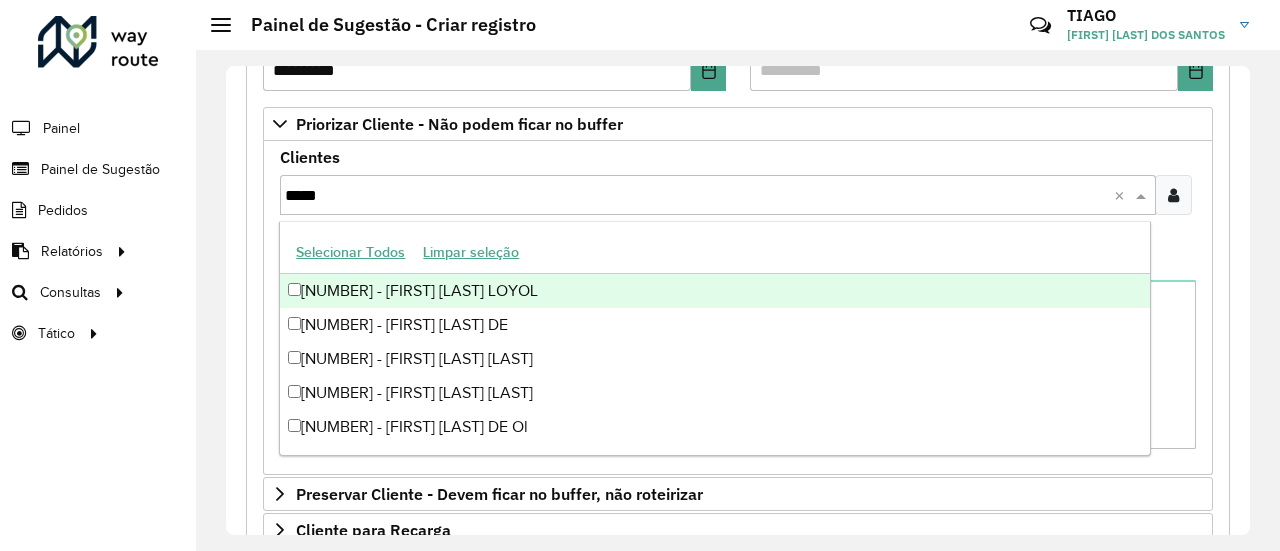 click on "[NUMBER] - [FIRST] [LAST] LOYOL" at bounding box center [714, 291] 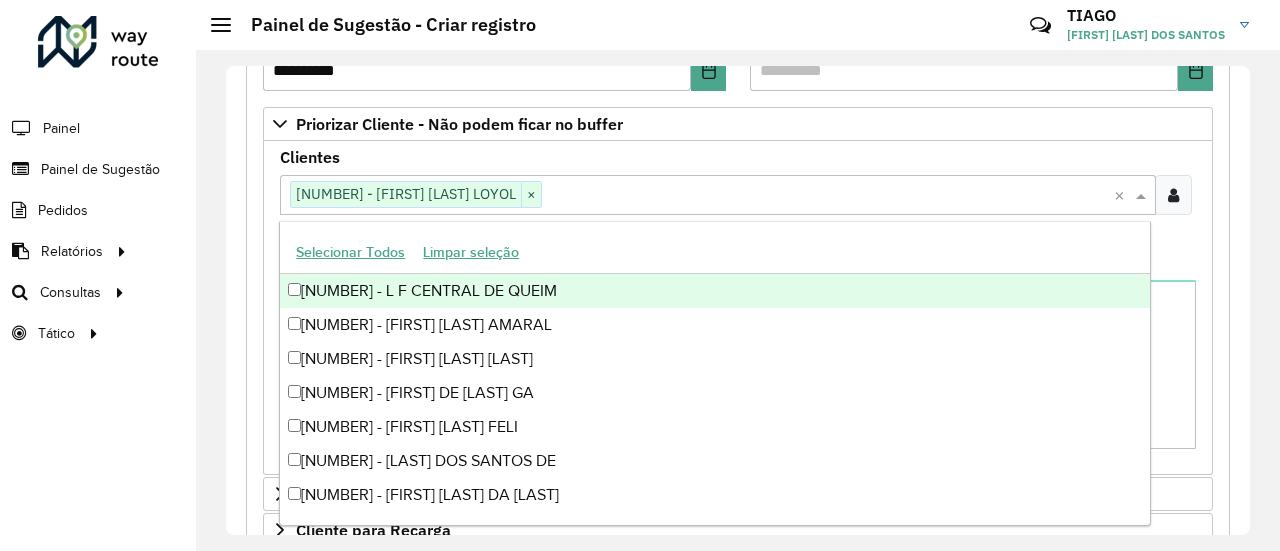 paste on "****" 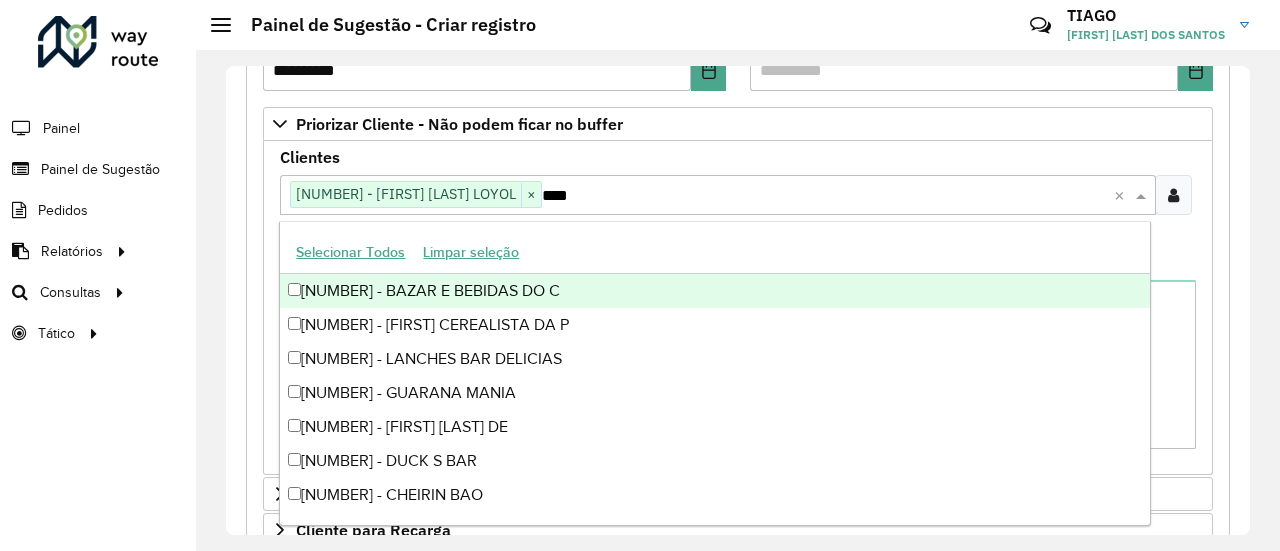 type on "****" 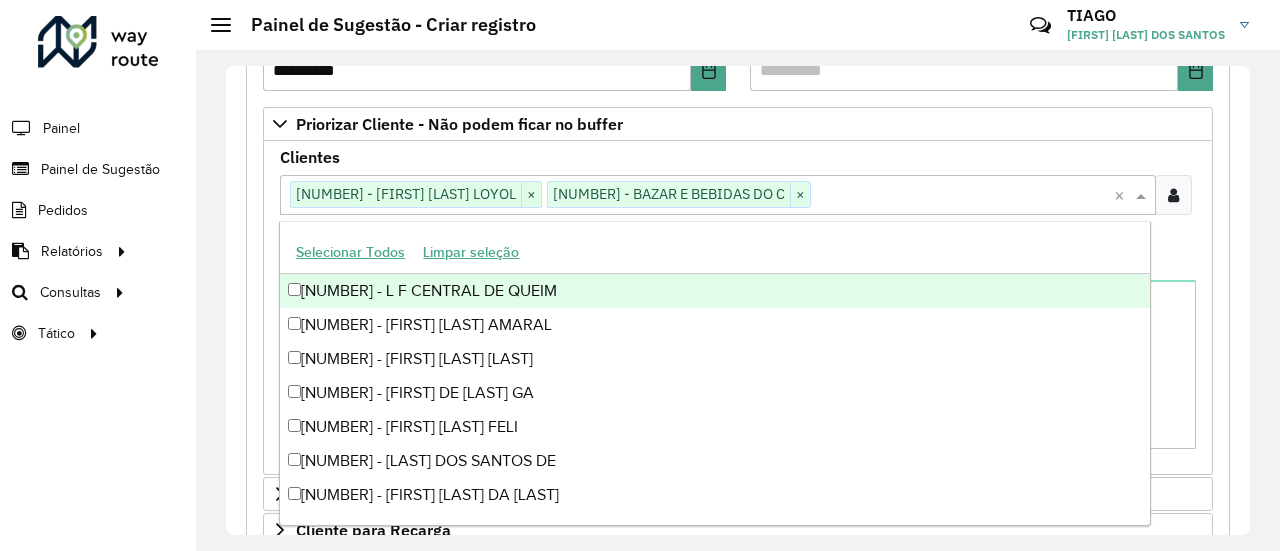 paste on "*****" 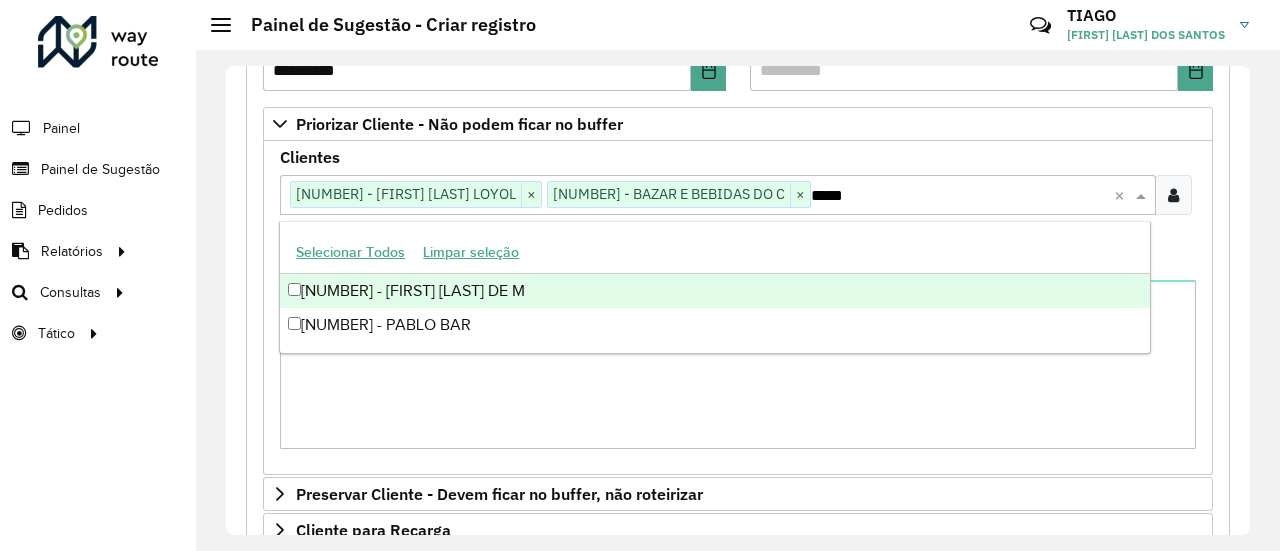 click on "[NUMBER] - [FIRST] [LAST] DE M" at bounding box center [714, 291] 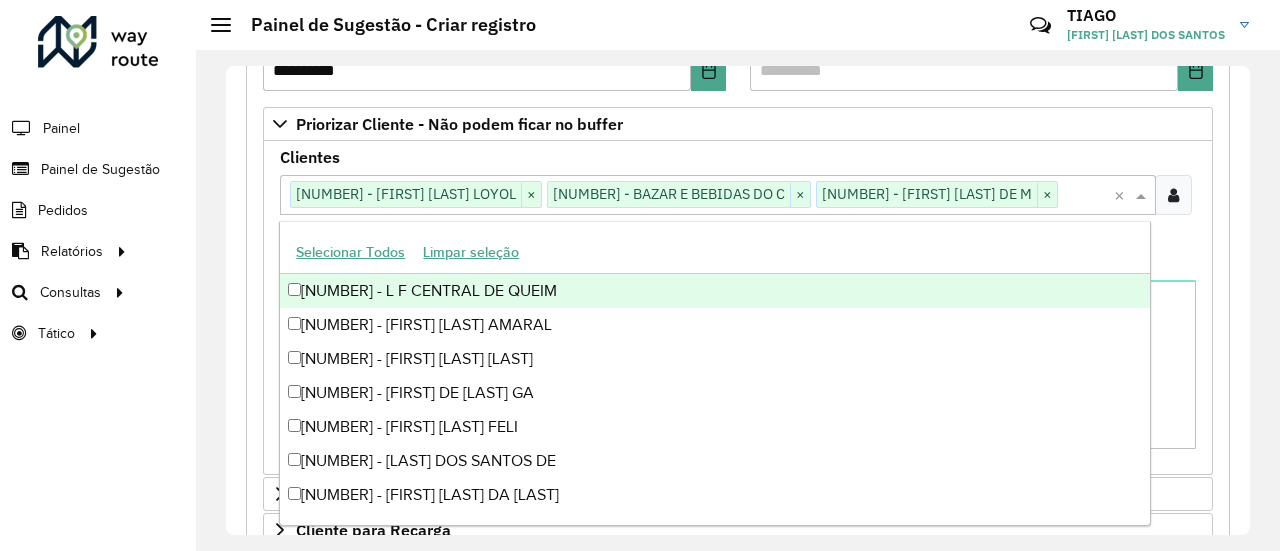paste on "*****" 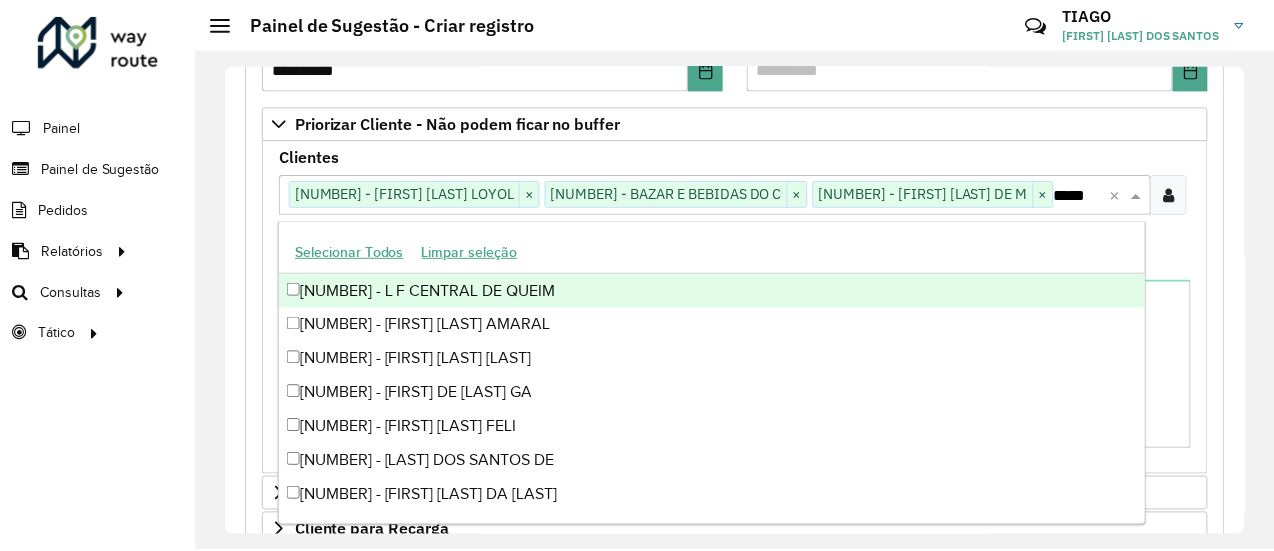 scroll, scrollTop: 0, scrollLeft: 46, axis: horizontal 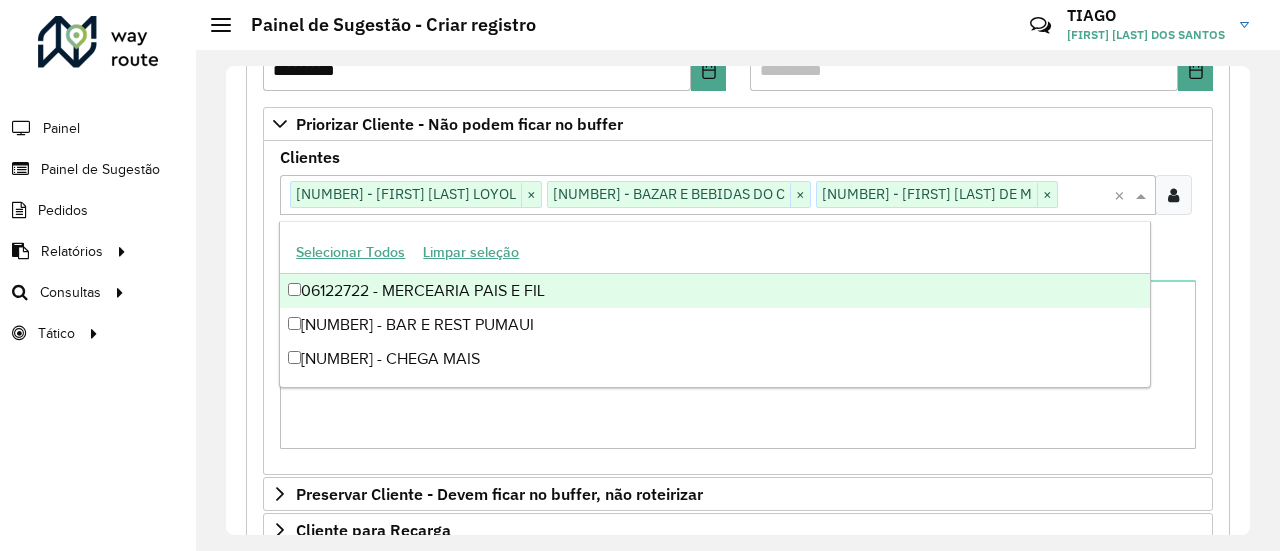 click on "06122722 - MERCEARIA PAIS E FIL" at bounding box center [714, 291] 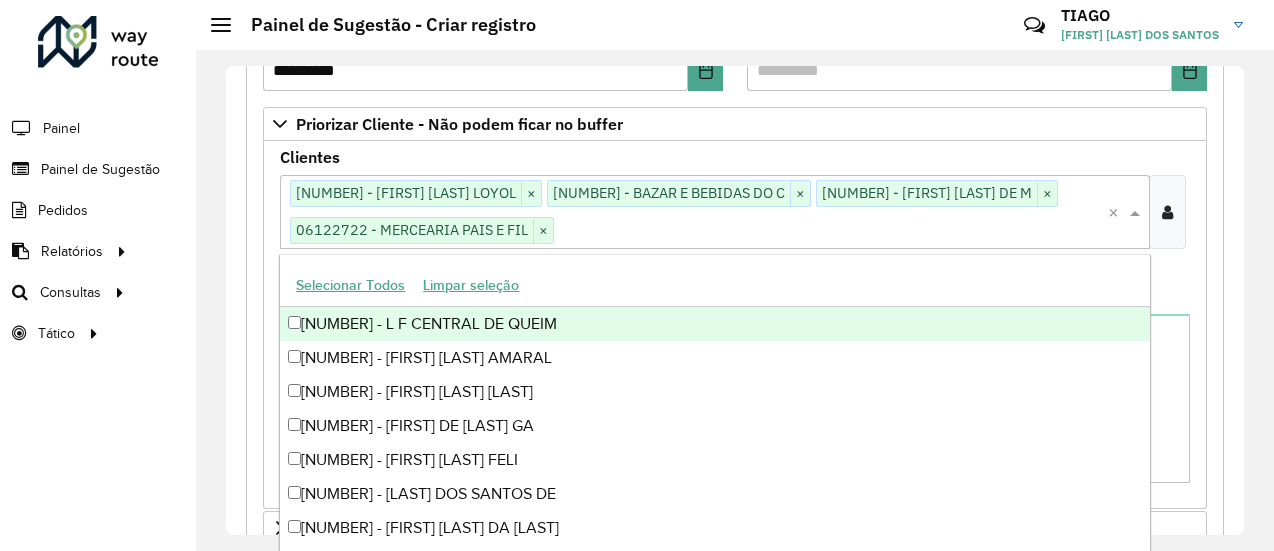 paste on "*****" 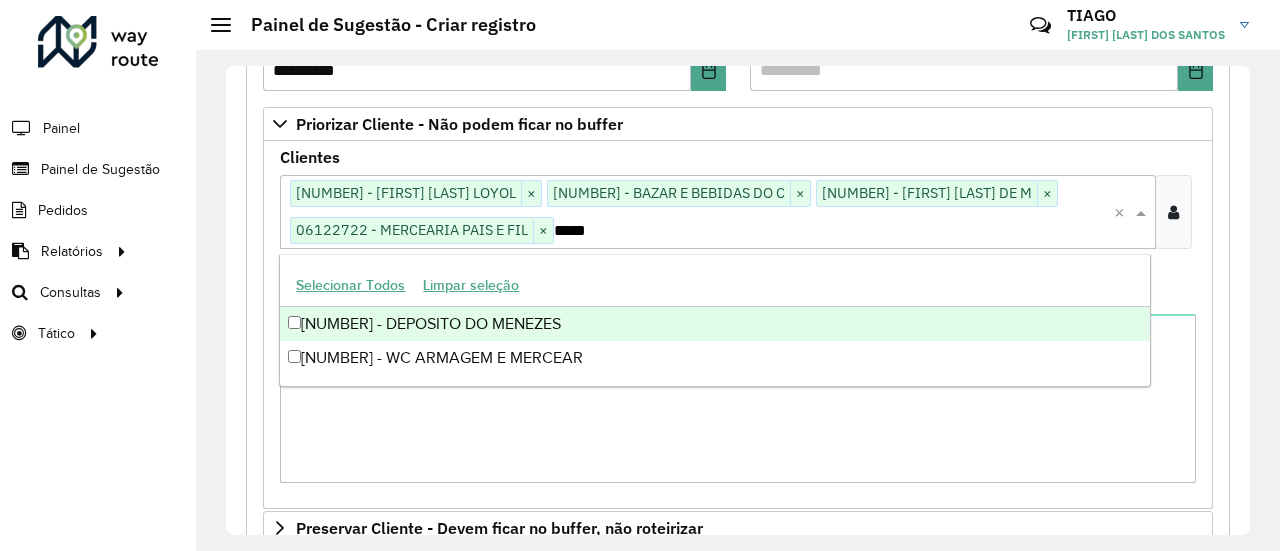 click on "[NUMBER] - DEPOSITO DO MENEZES" at bounding box center [714, 324] 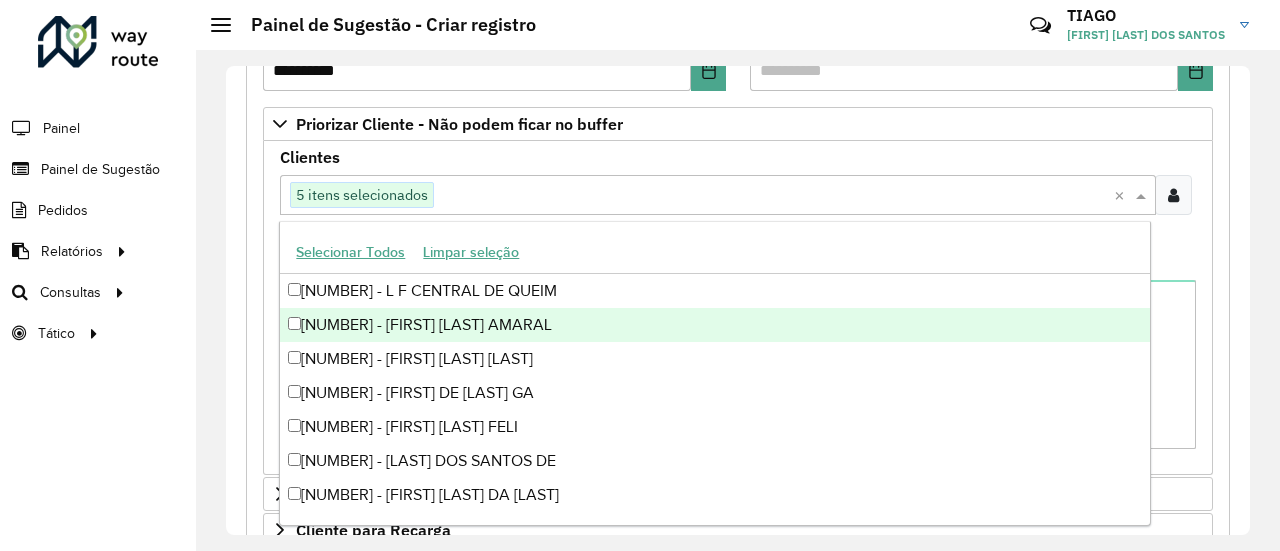 paste on "*****" 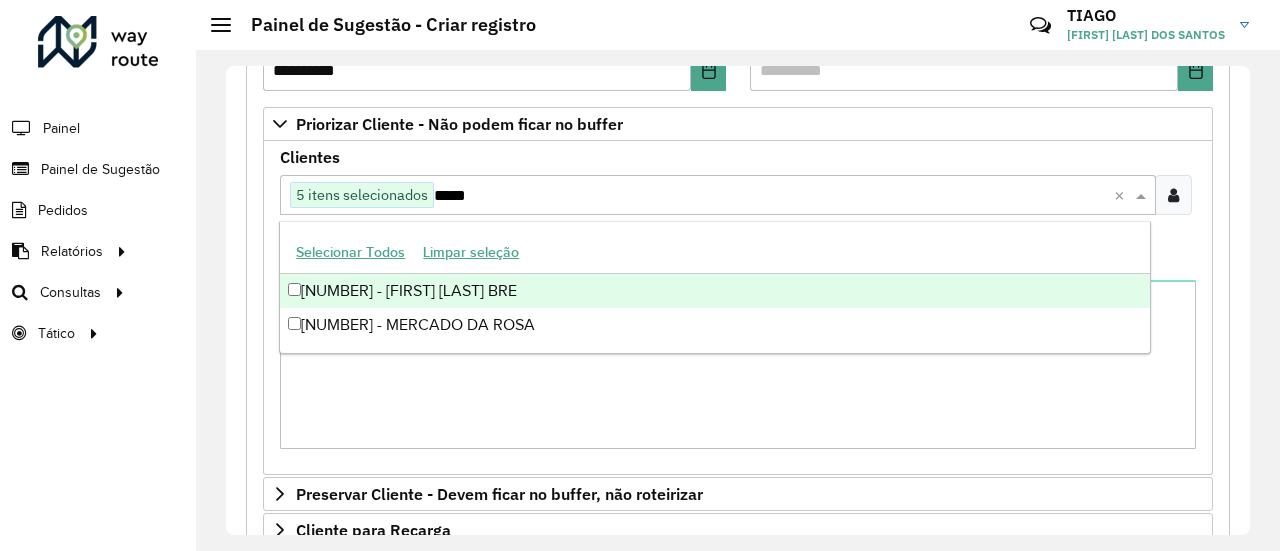 click on "[NUMBER] - [FIRST] [LAST] BRE" at bounding box center (714, 291) 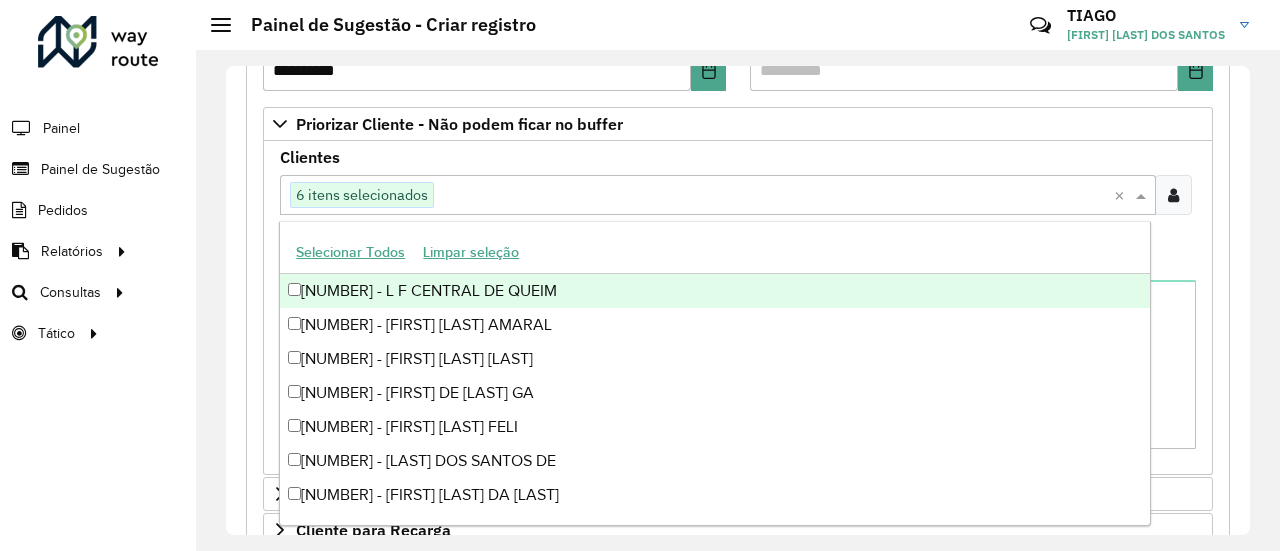paste on "*****" 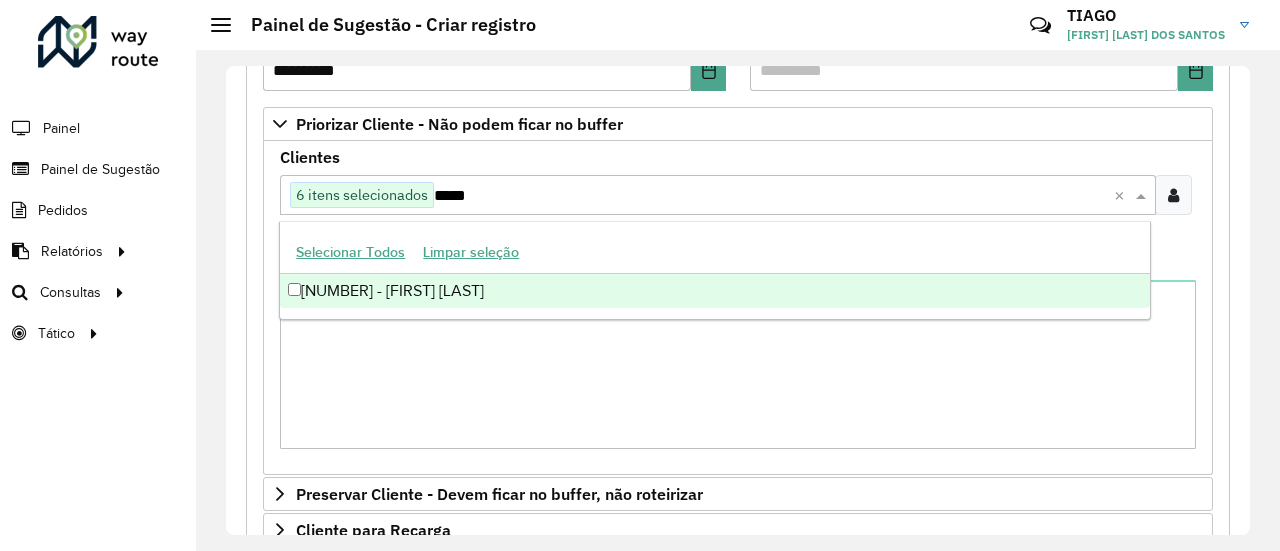 click on "[NUMBER] - [FIRST] [LAST]" at bounding box center (714, 291) 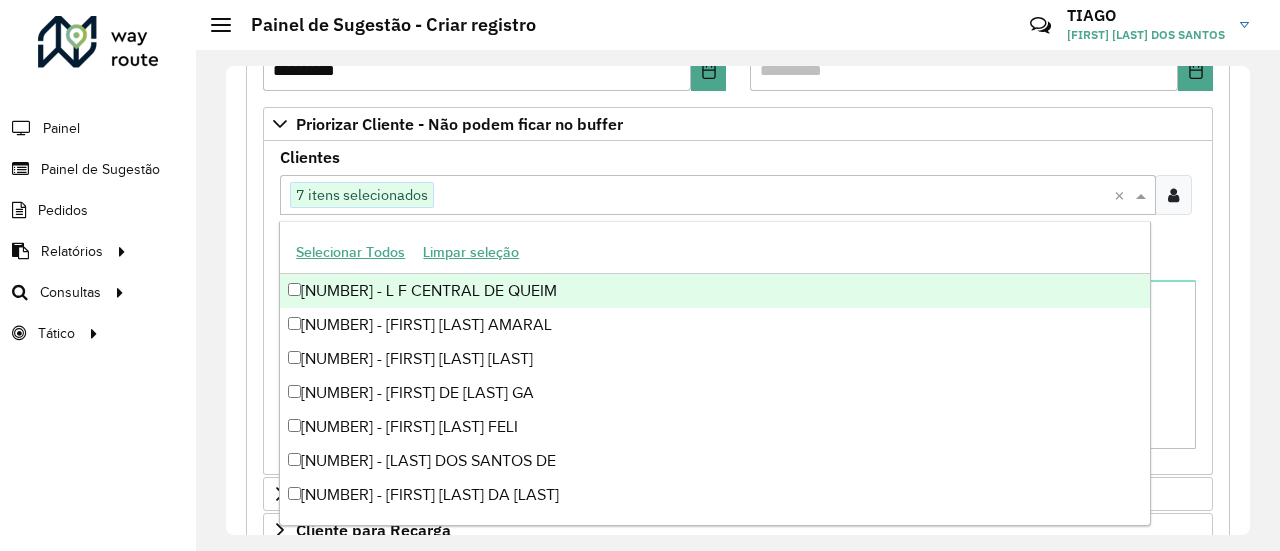 paste on "*****" 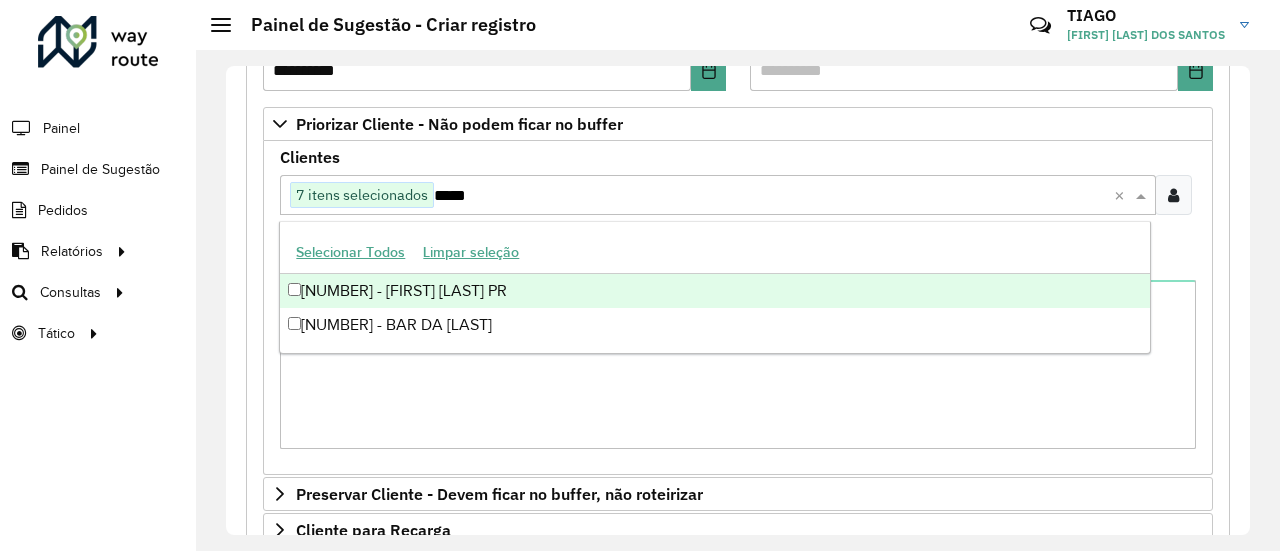click on "[NUMBER] - [FIRST] [LAST] PR" at bounding box center [714, 291] 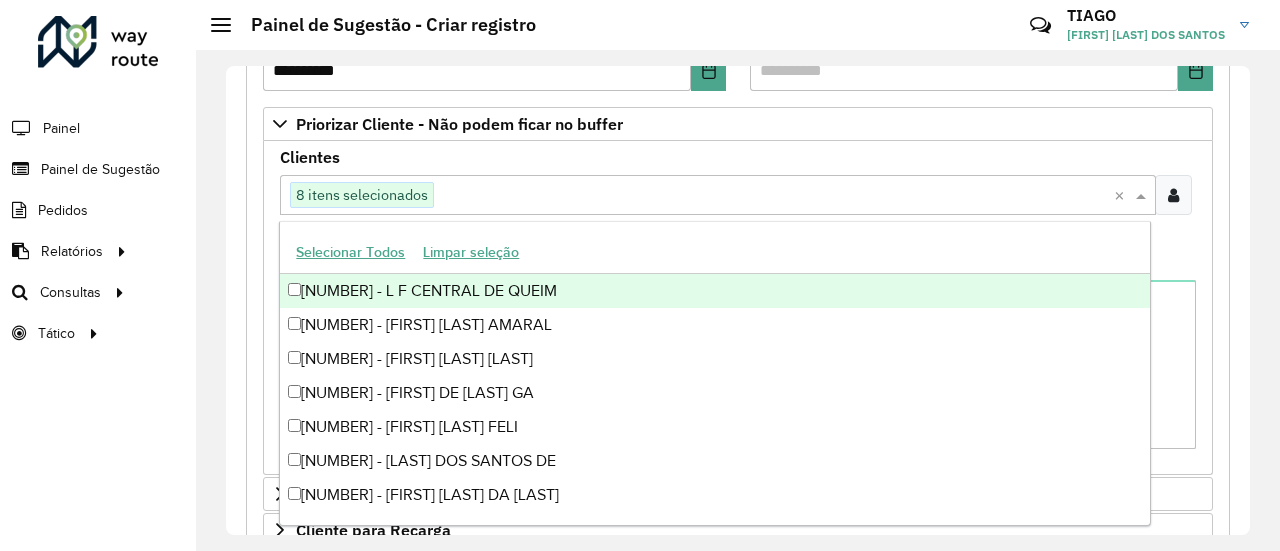 paste on "*****" 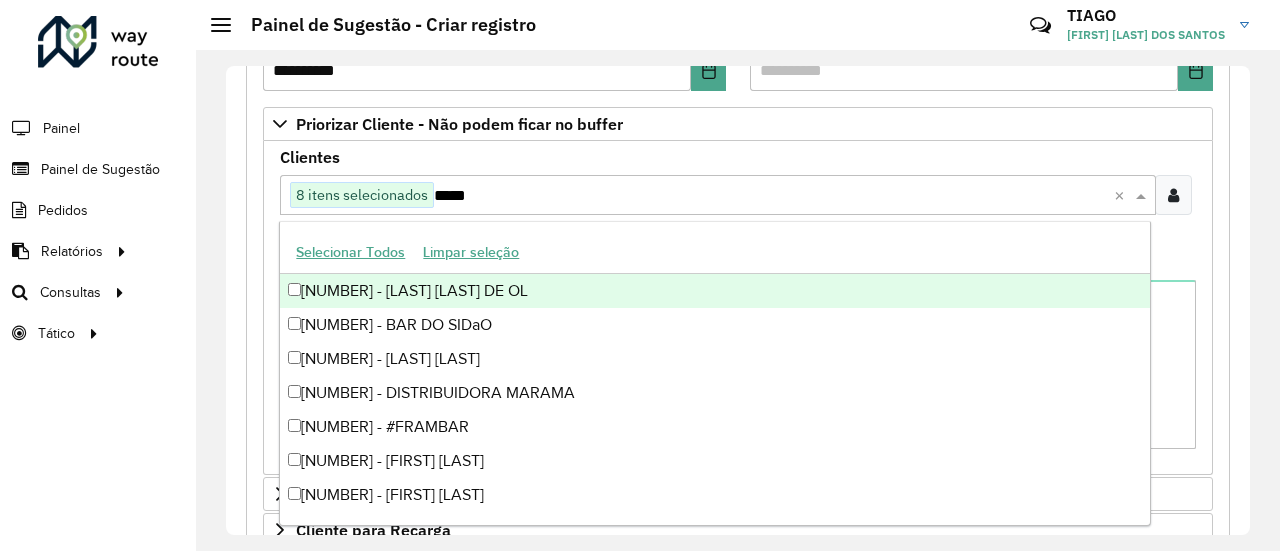 click on "[NUMBER] - [LAST] [LAST] DE OL" at bounding box center (714, 291) 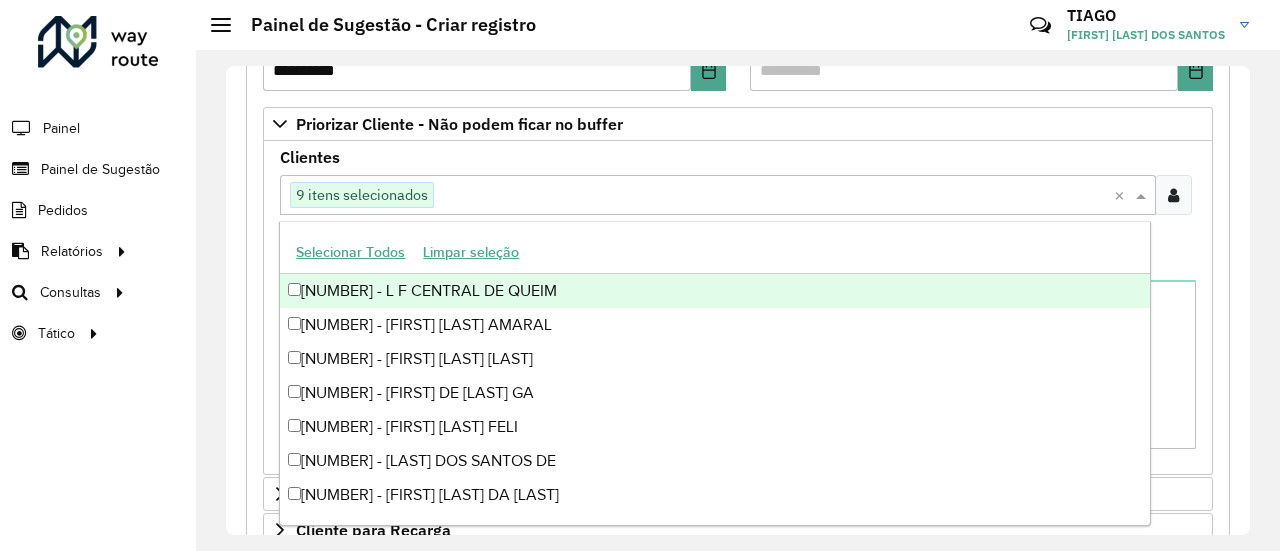 paste on "*****" 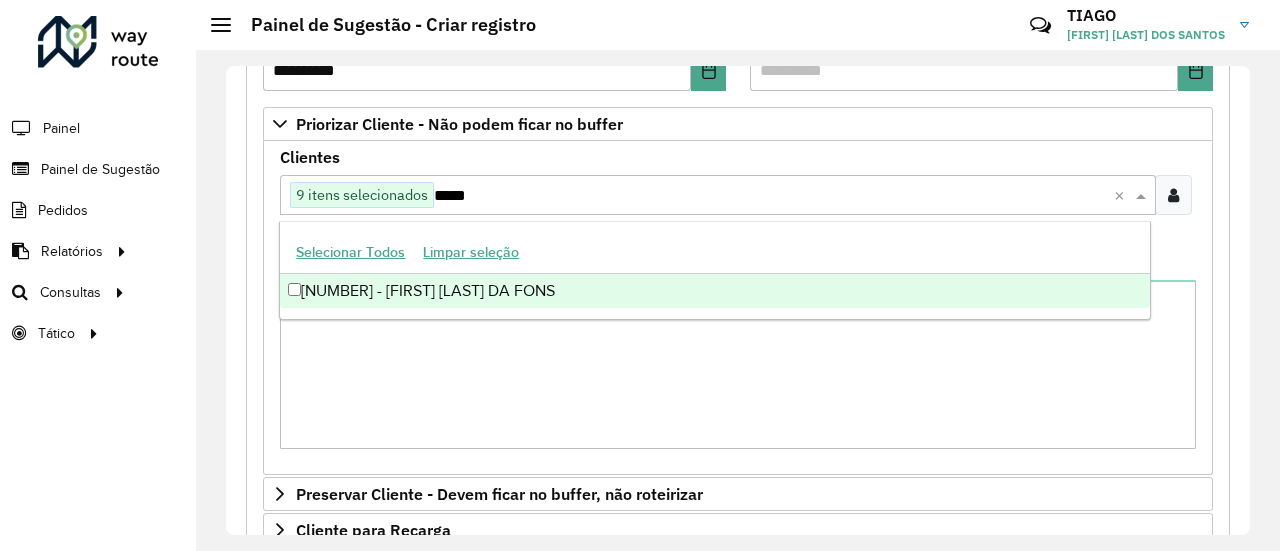 click on "[NUMBER] - [FIRST] [LAST] DA FONS" at bounding box center (714, 291) 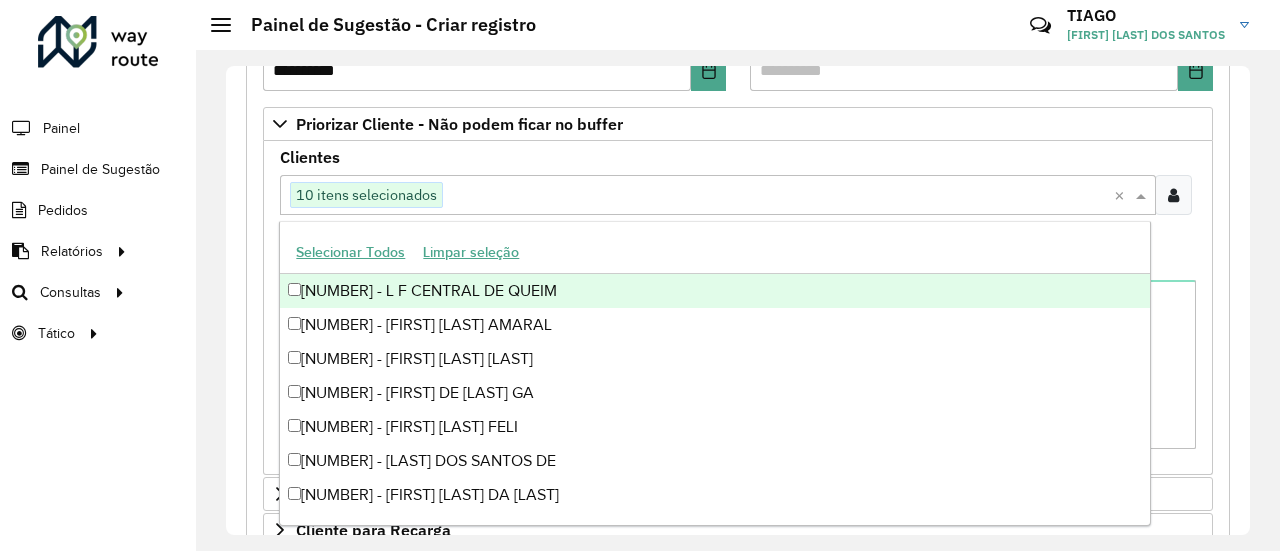 paste on "*****" 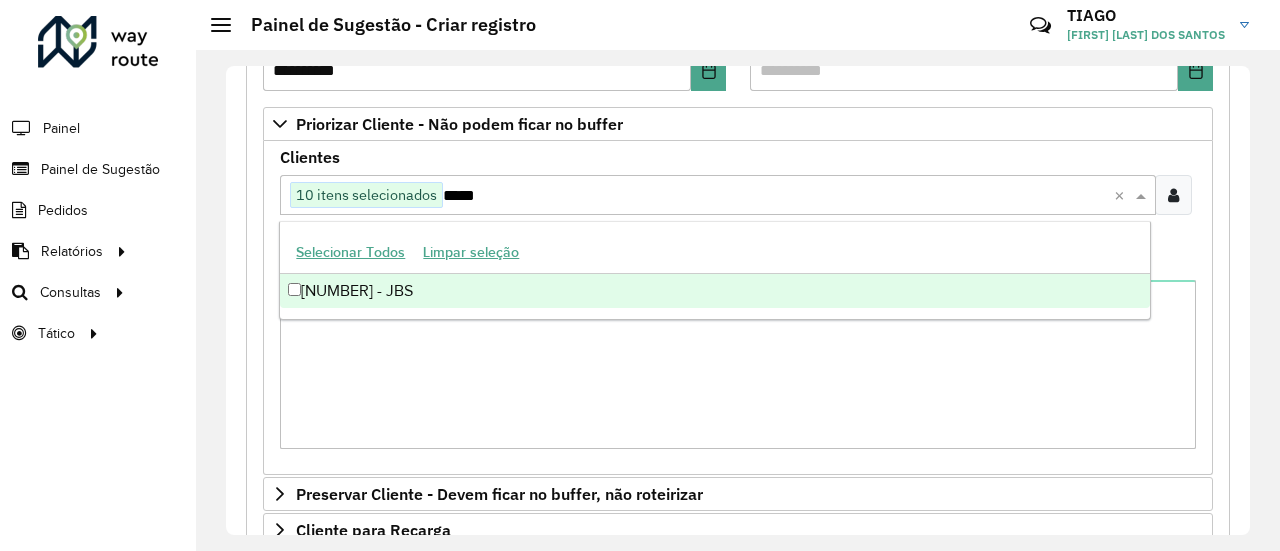 click on "[NUMBER] - JBS" at bounding box center [714, 291] 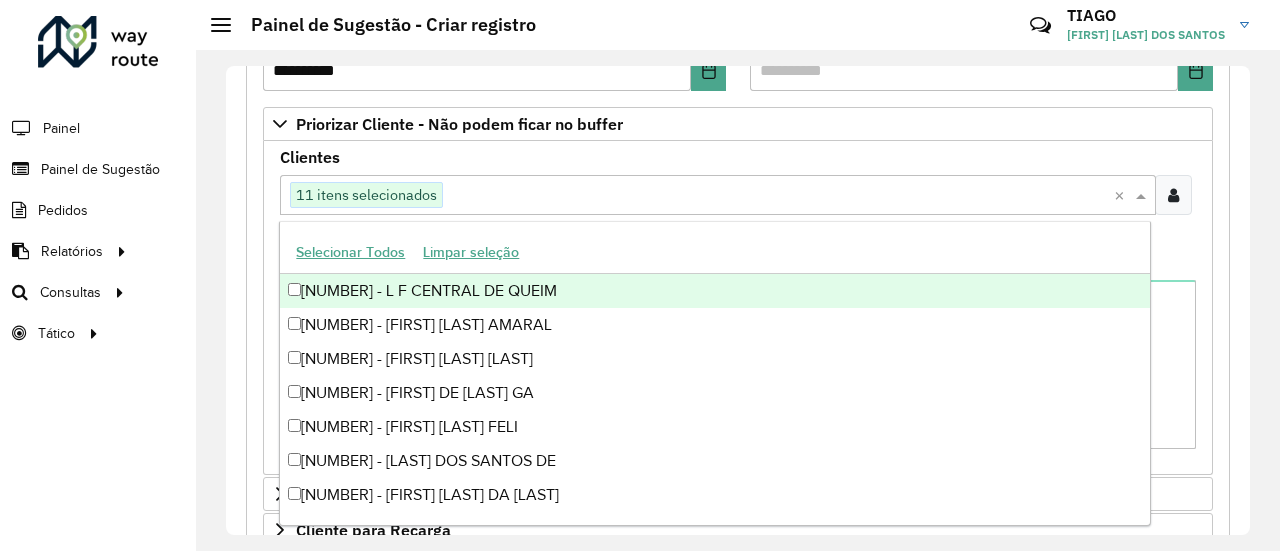 paste on "****" 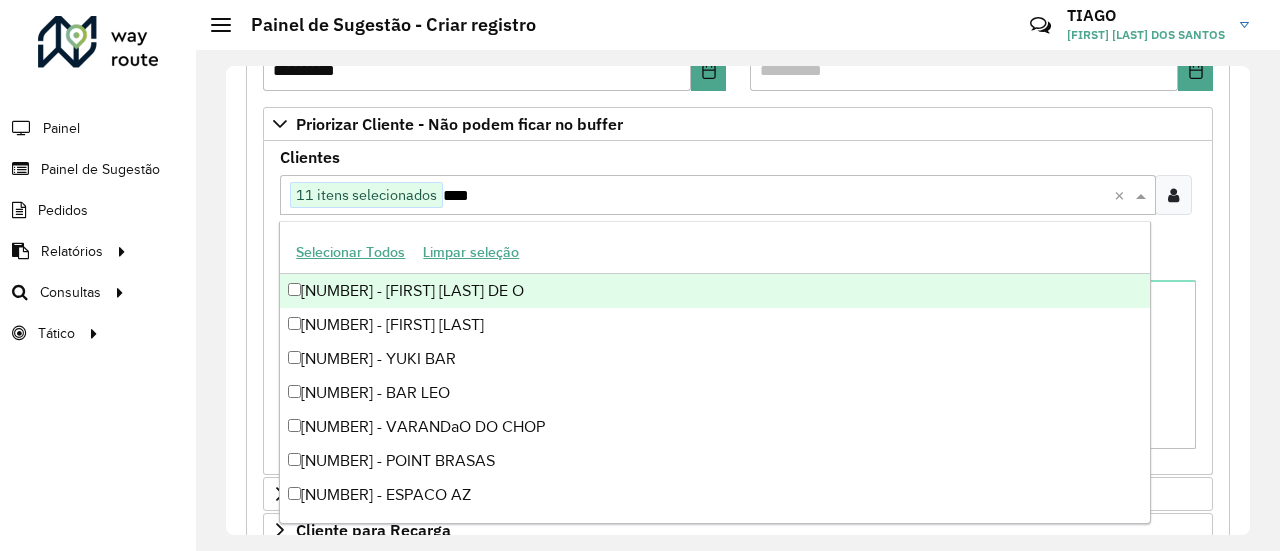 click on "[NUMBER] - [FIRST] [LAST] DE O" at bounding box center [714, 291] 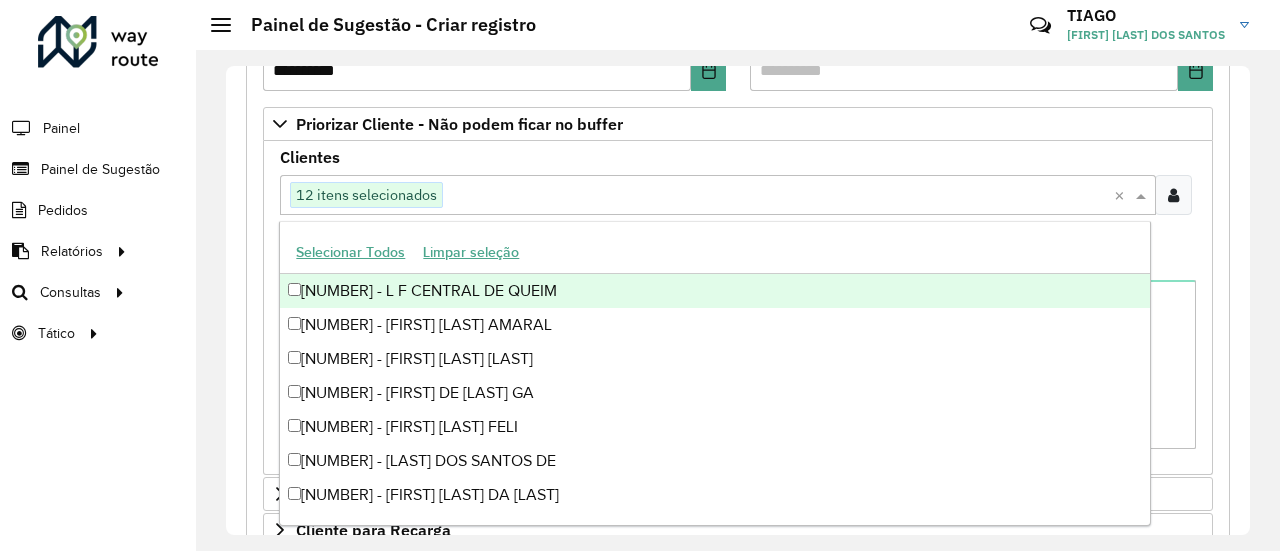 paste on "*****" 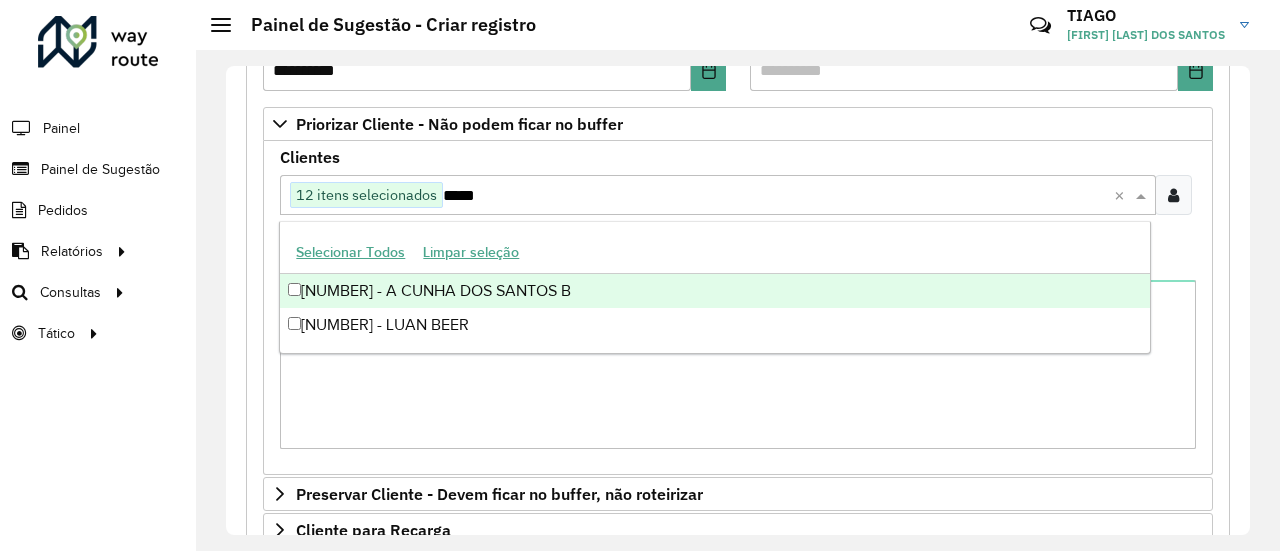 click on "[NUMBER] - A CUNHA DOS SANTOS B" at bounding box center [714, 291] 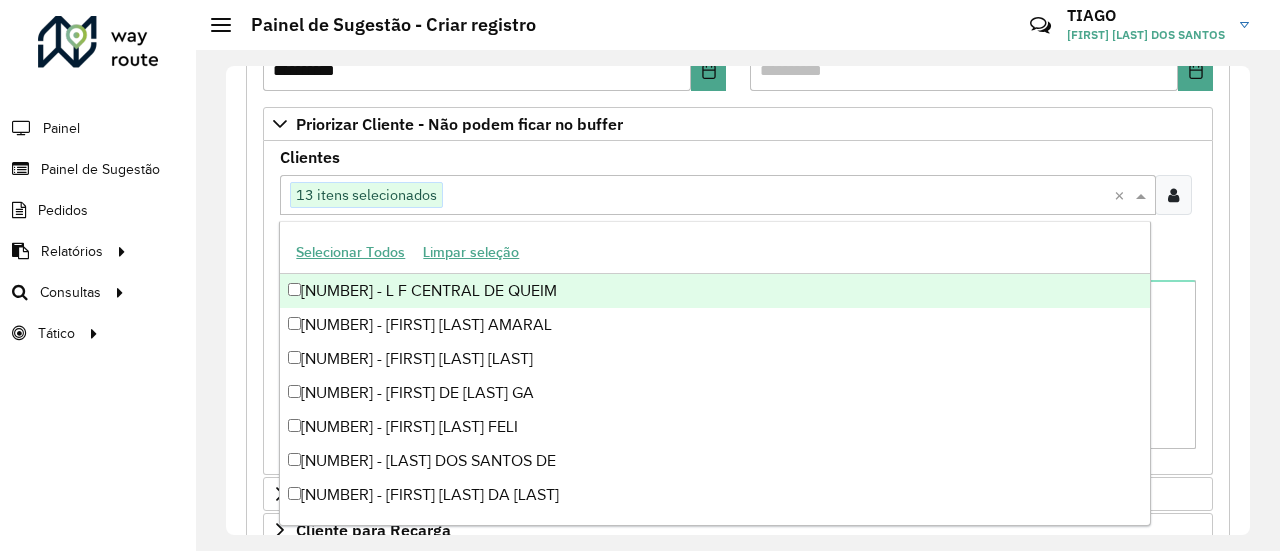 paste on "*****" 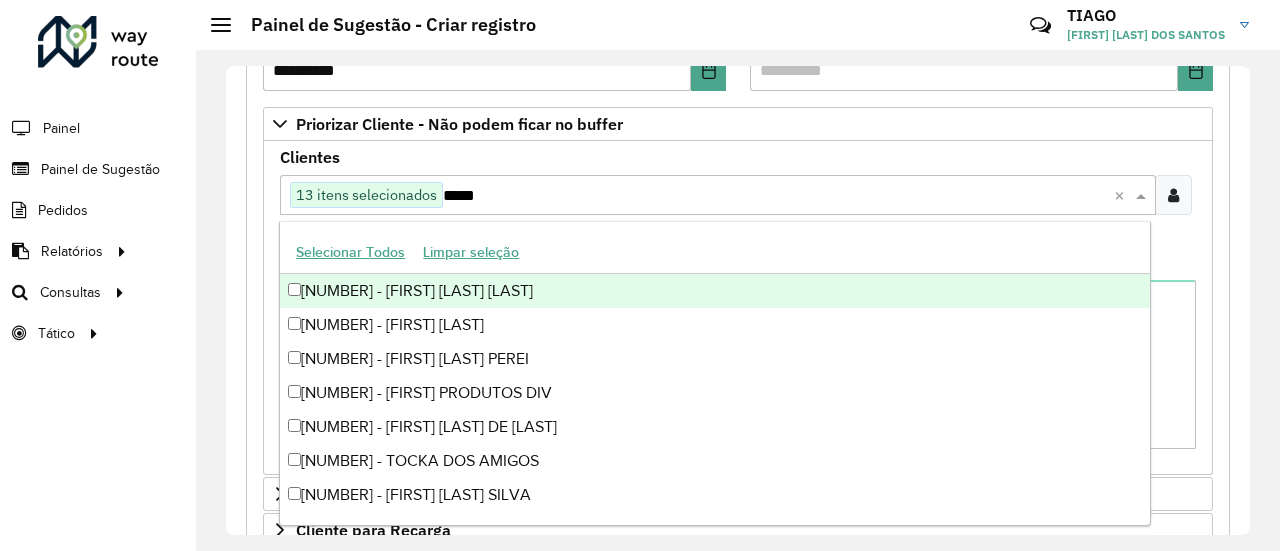 click on "[NUMBER] - [FIRST] [LAST] [LAST]" at bounding box center (714, 291) 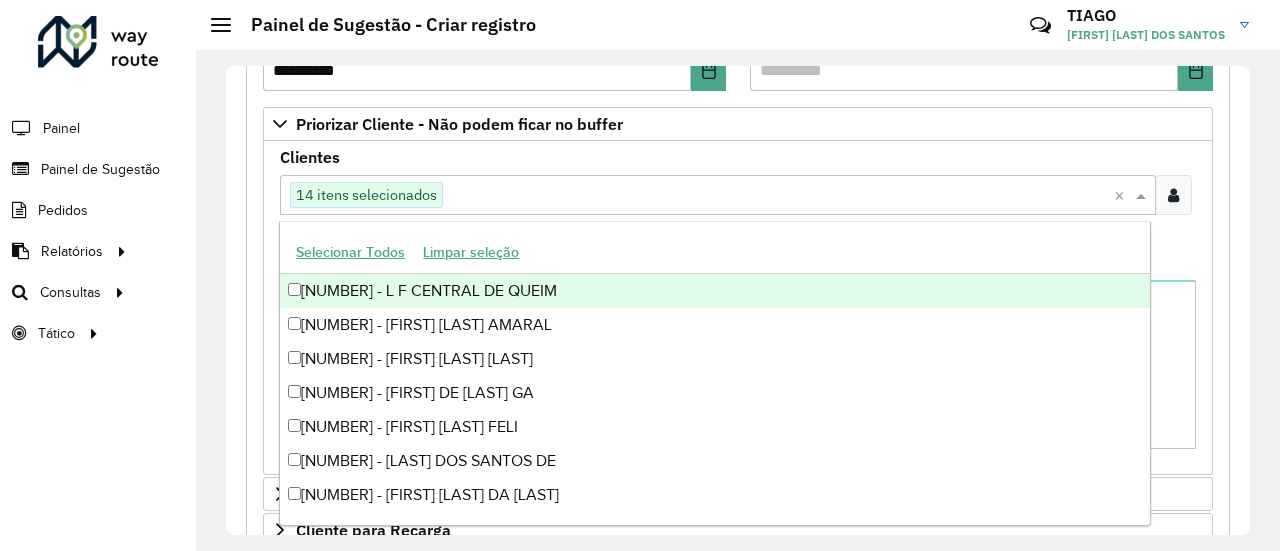 paste on "*****" 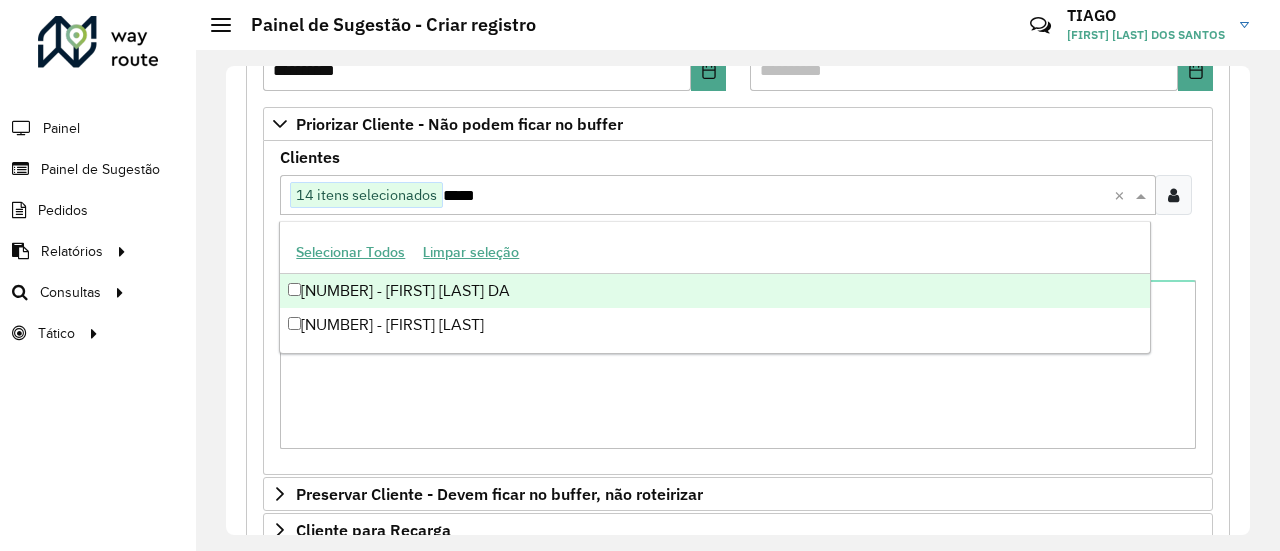 click on "[NUMBER] - [FIRST] [LAST] DA" at bounding box center [714, 291] 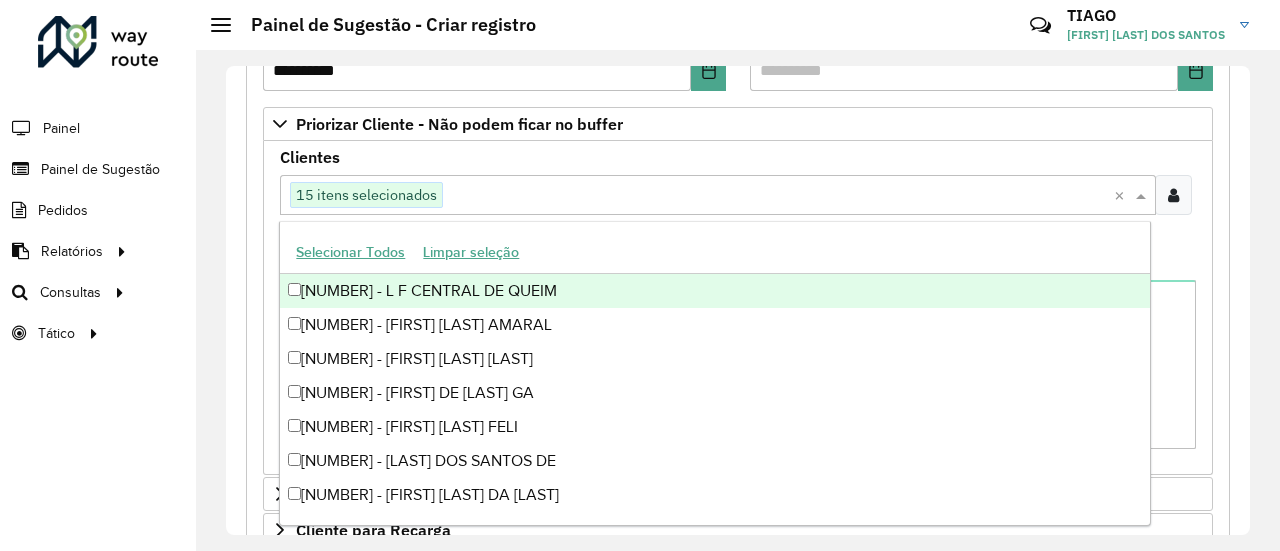 paste on "*****" 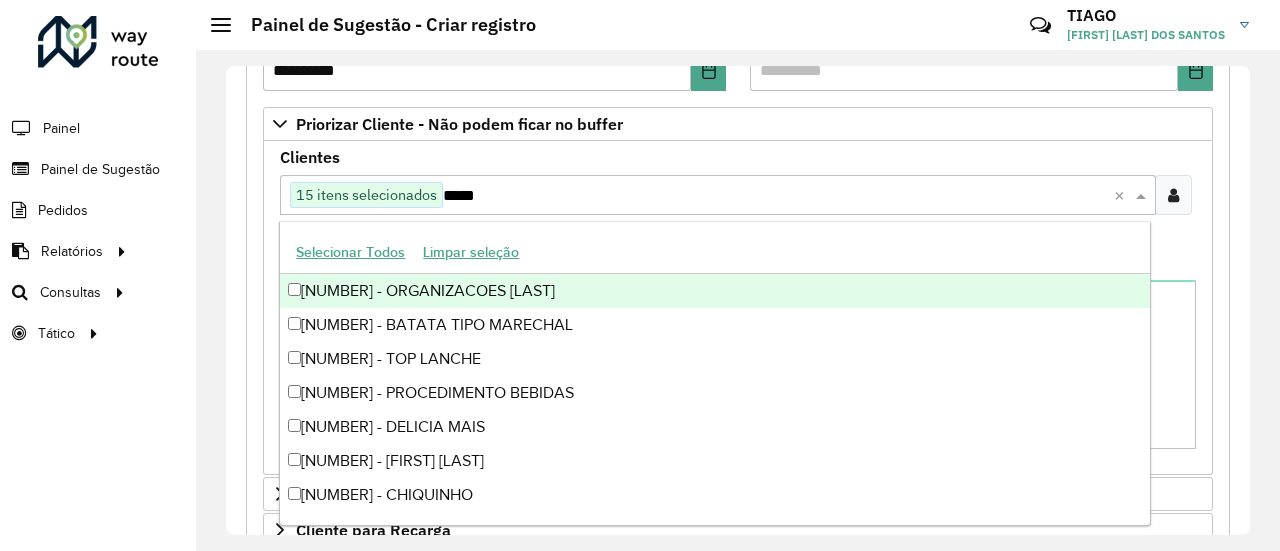 click on "[NUMBER] - ORGANIZACOES [LAST]" at bounding box center (714, 291) 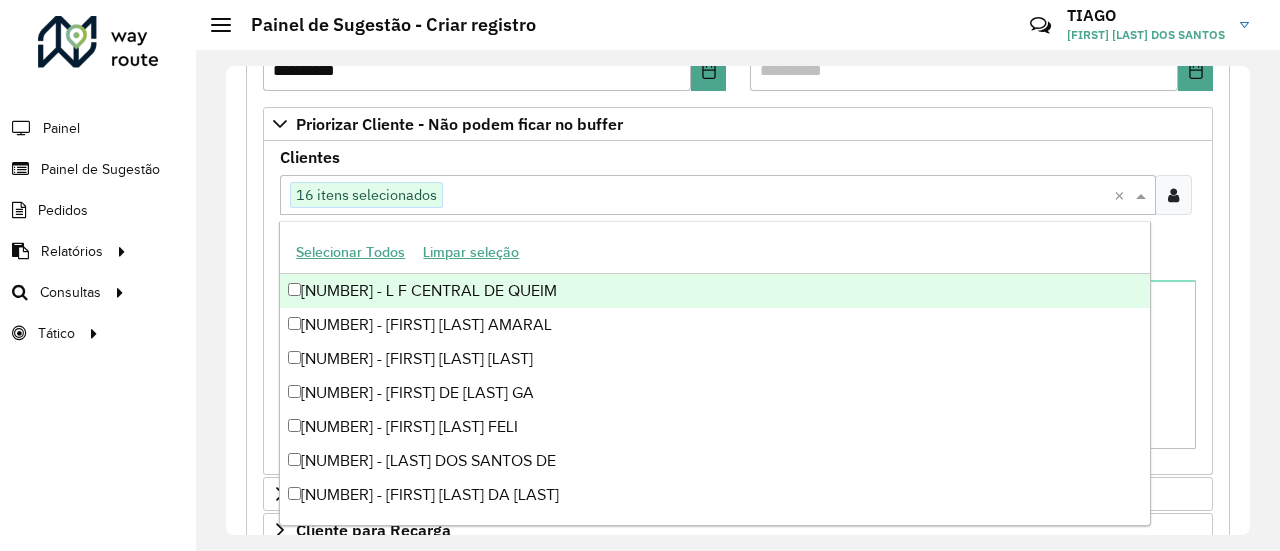 paste on "*****" 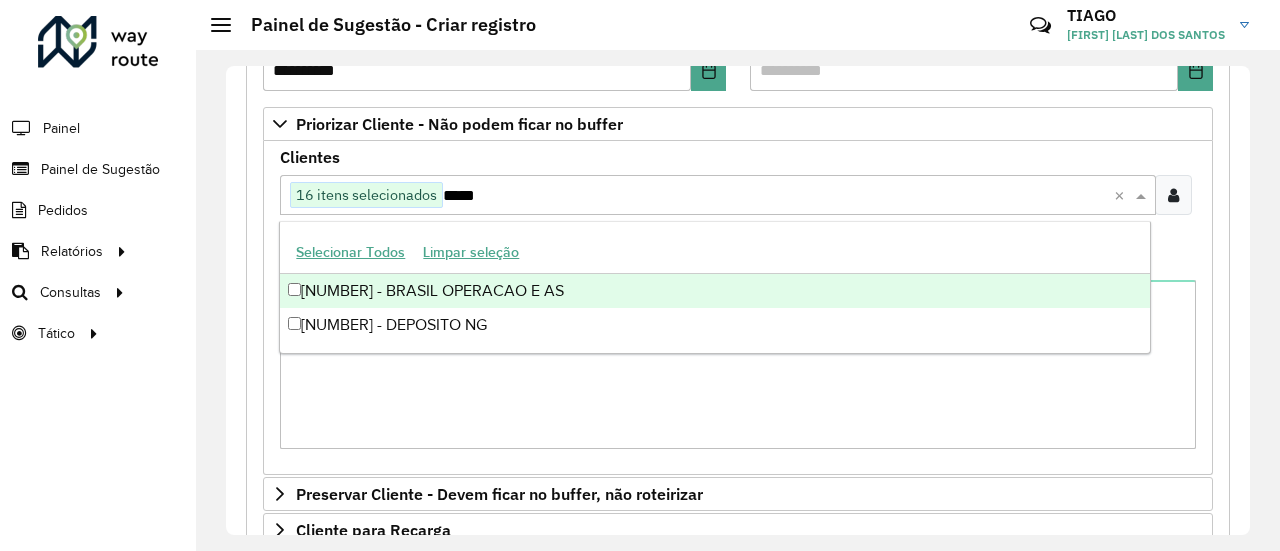 click on "[NUMBER] - BRASIL OPERACAO E AS" at bounding box center [714, 291] 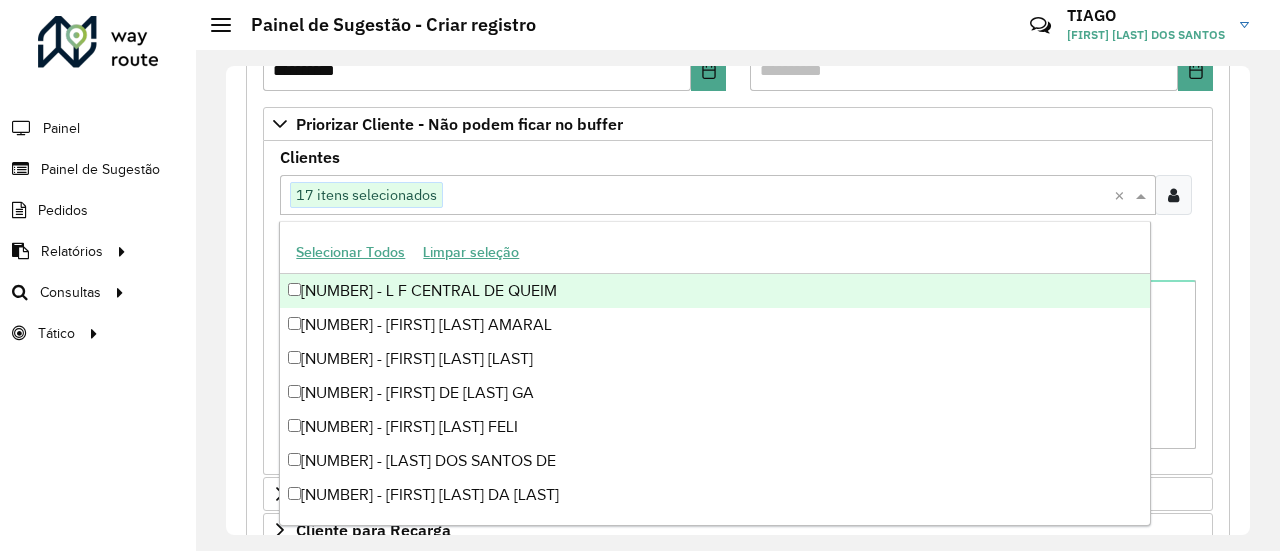 paste on "*****" 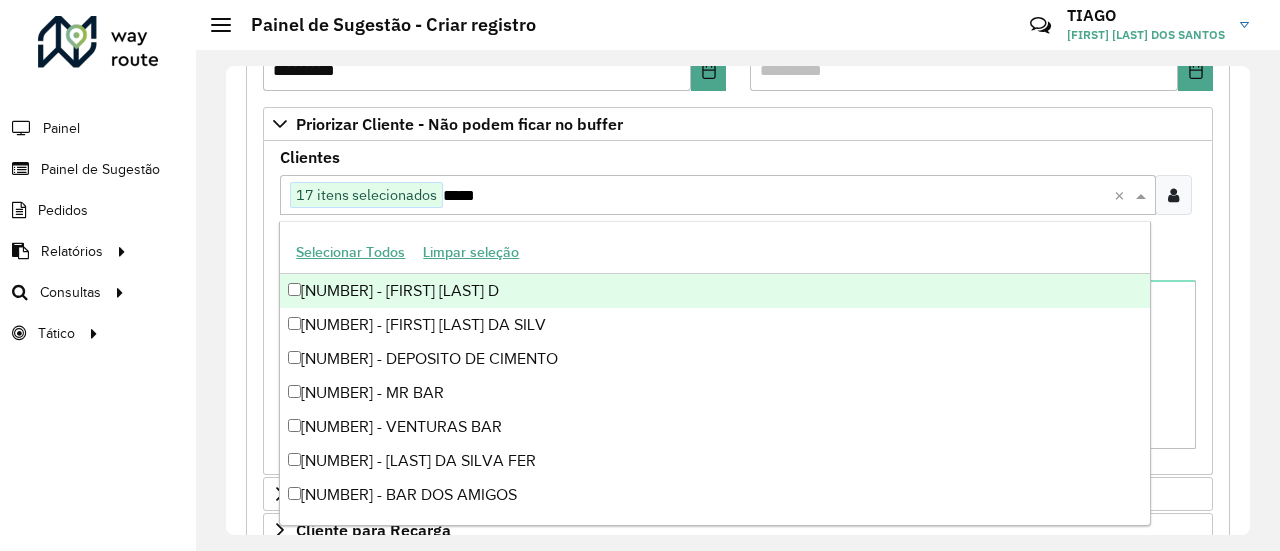 click on "[NUMBER] - [FIRST] [LAST] D" at bounding box center (714, 291) 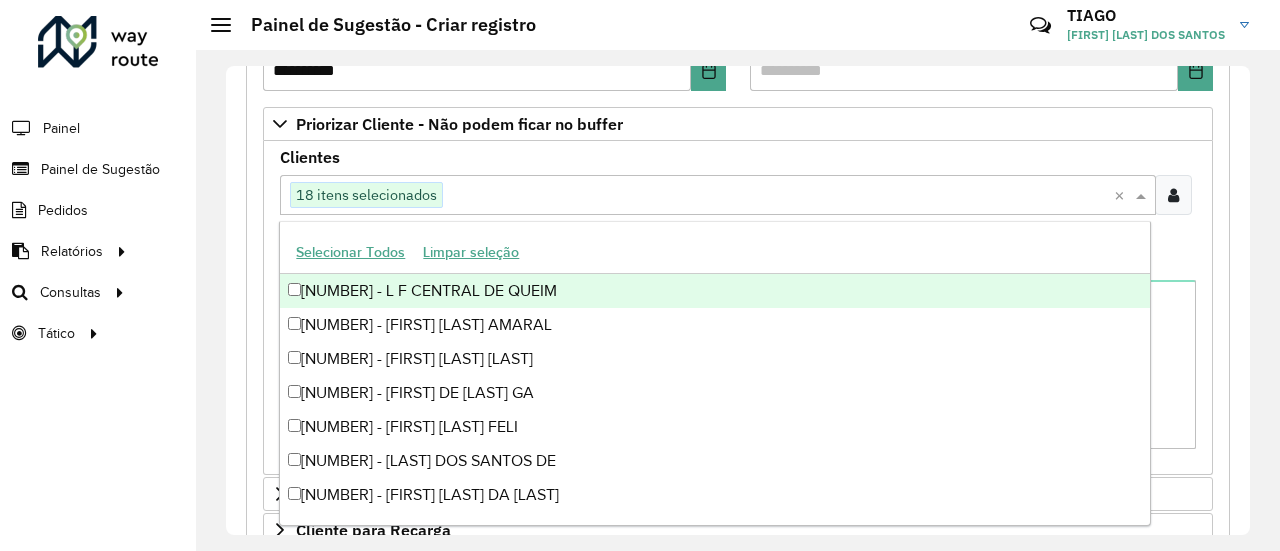 paste on "*****" 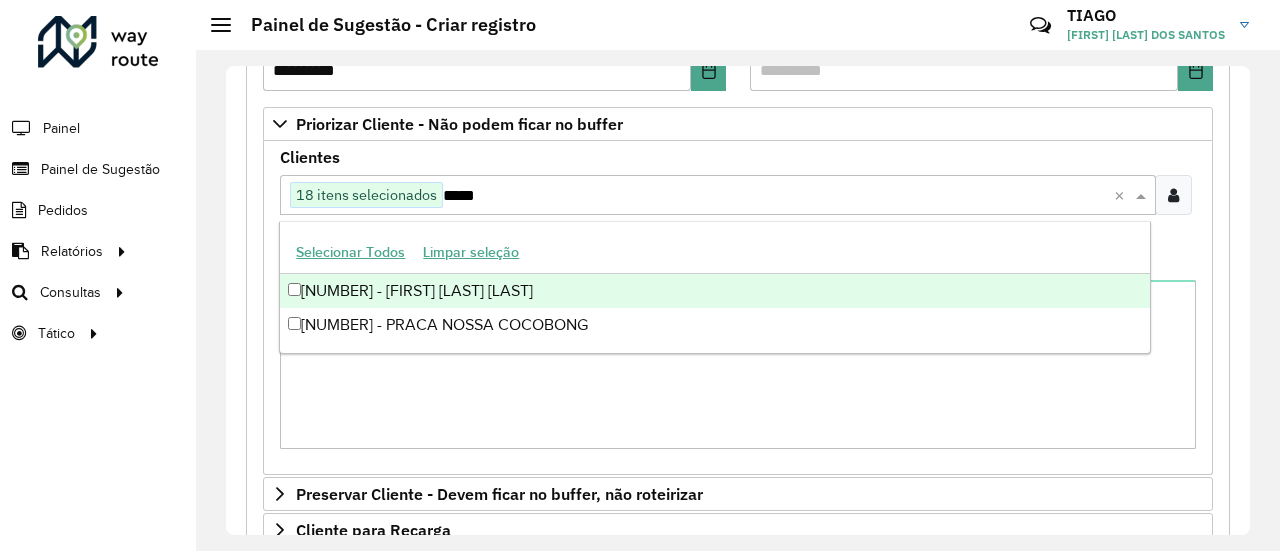 click on "[NUMBER] - [FIRST] [LAST] [LAST]" at bounding box center [714, 291] 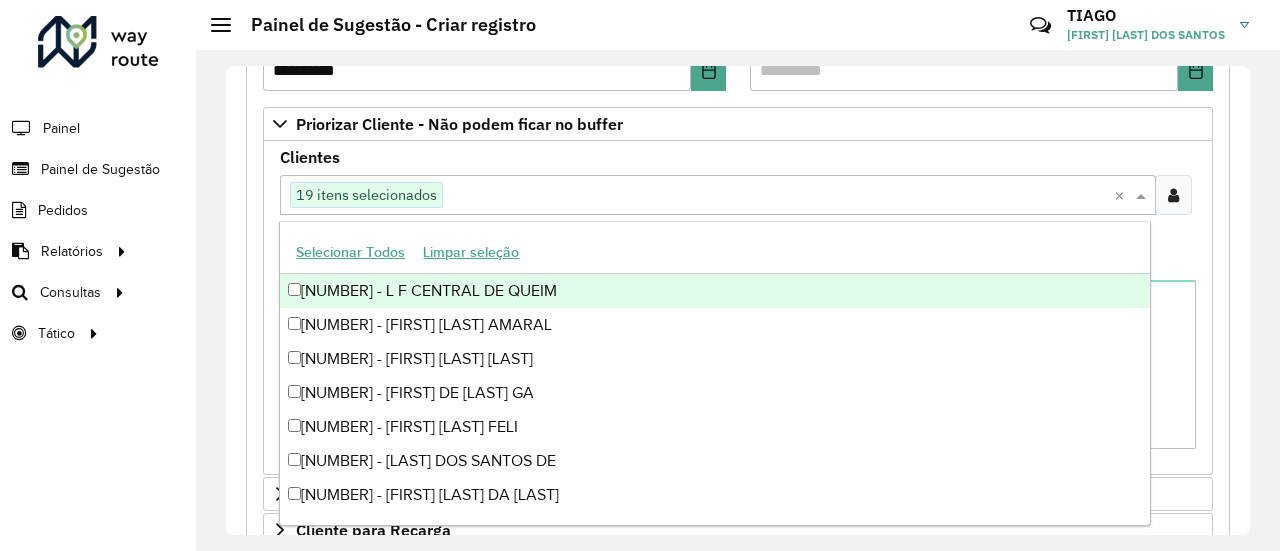 paste on "*****" 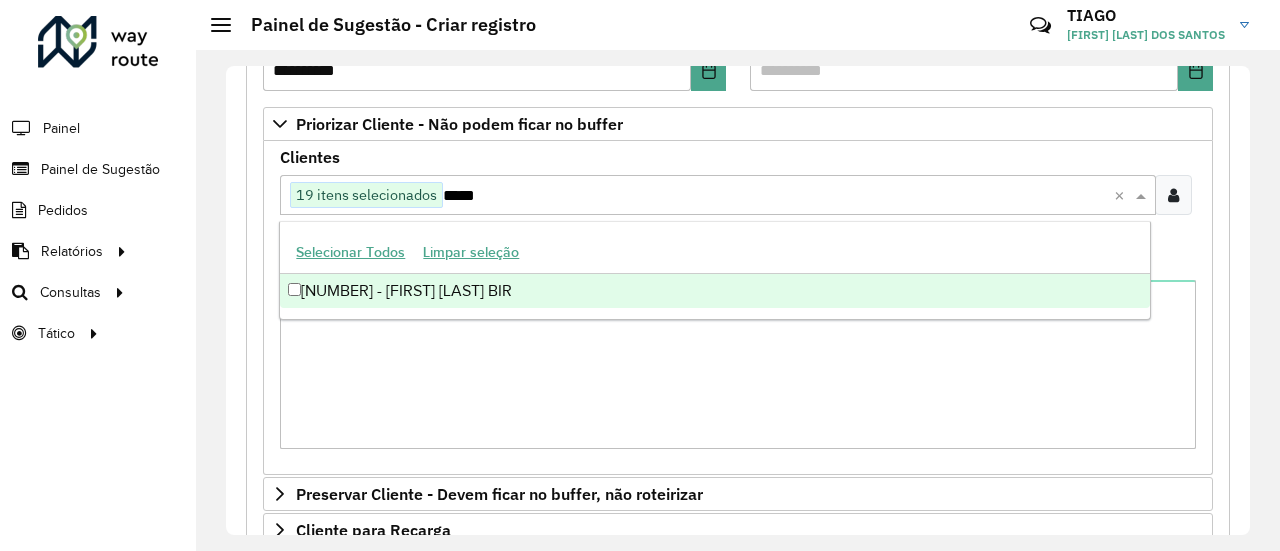 click on "[NUMBER] - [FIRST] [LAST] BIR" at bounding box center [714, 291] 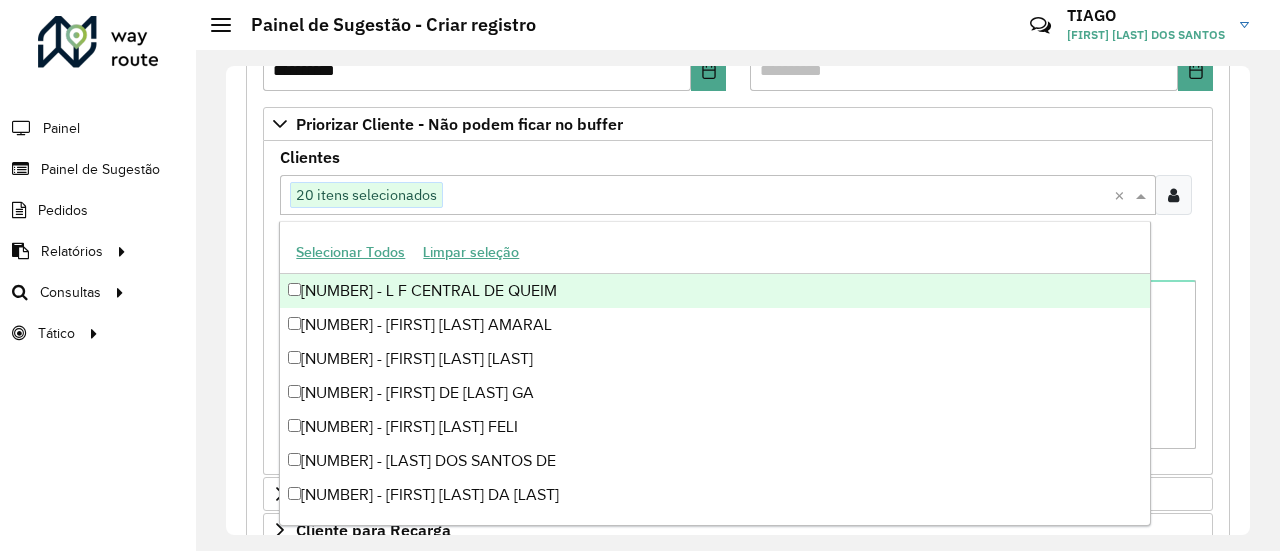 paste on "*****" 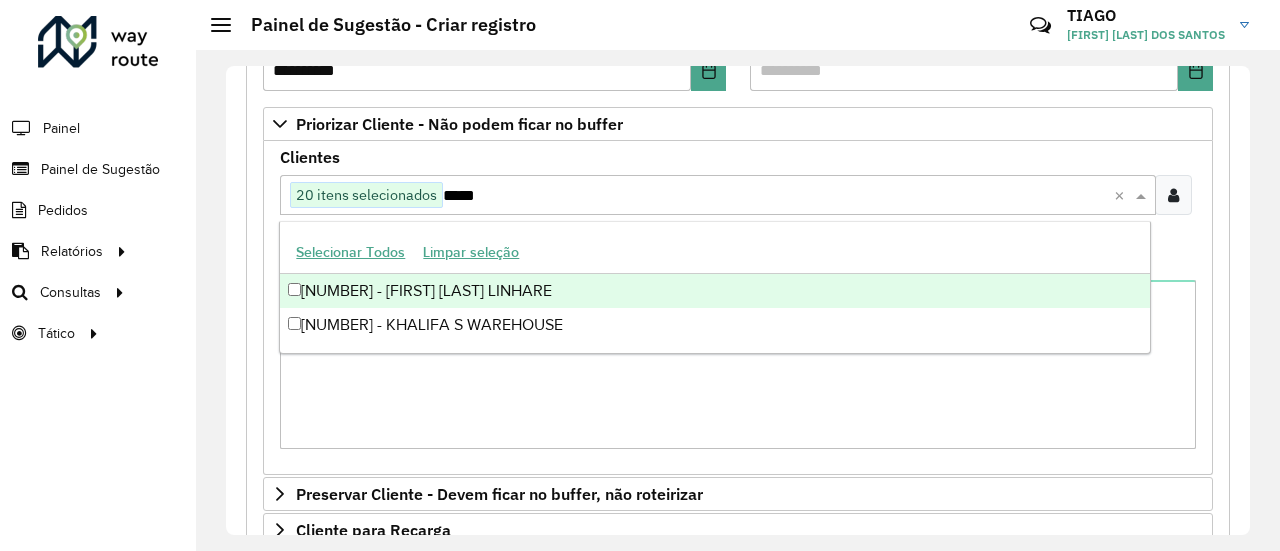 click on "[NUMBER] - [FIRST] [LAST] LINHARE" at bounding box center (714, 291) 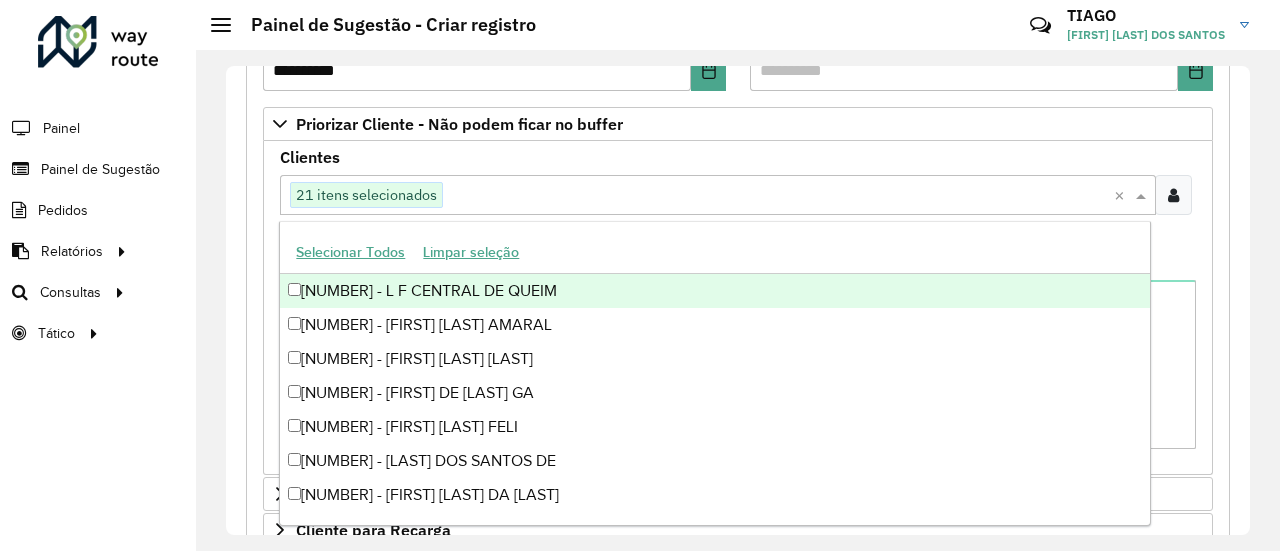 paste on "*****" 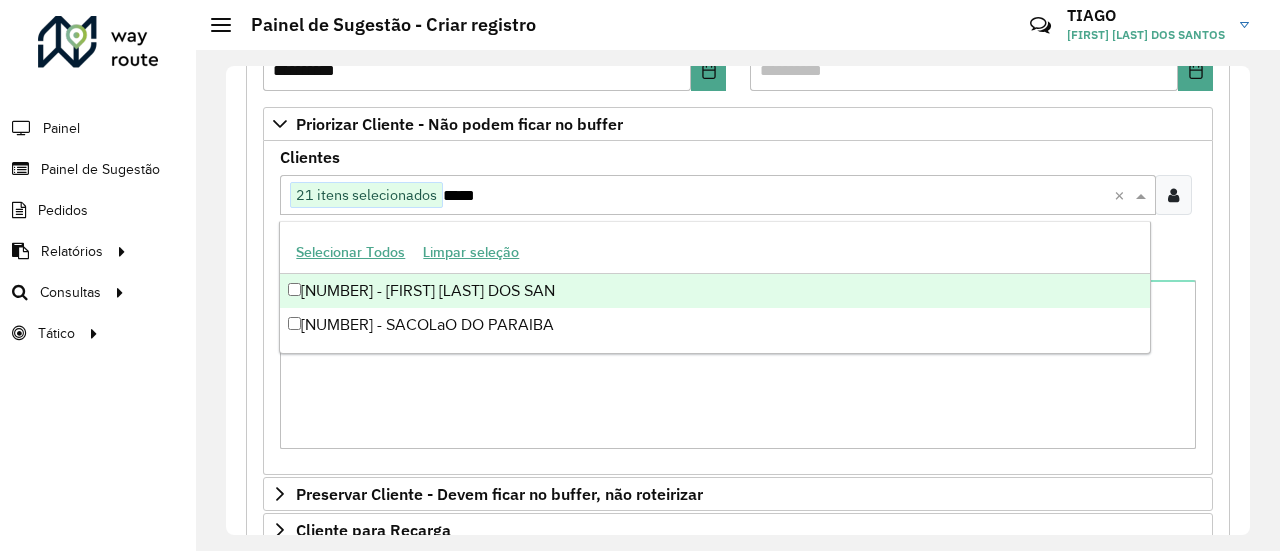 click on "[NUMBER] - [FIRST] [LAST] DOS SAN" at bounding box center [714, 291] 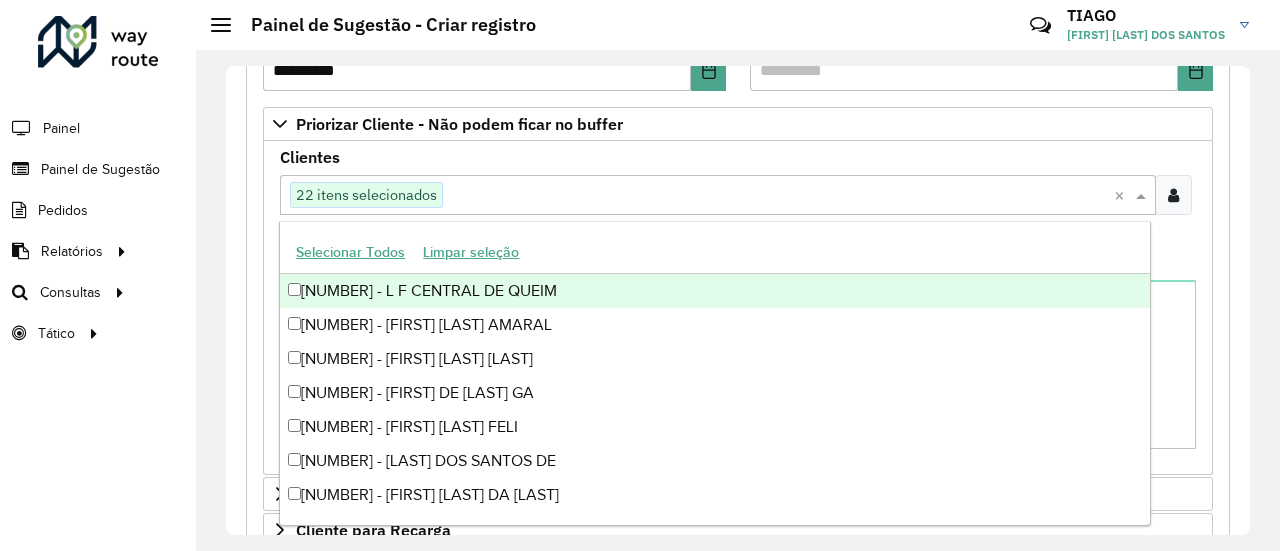 paste on "*****" 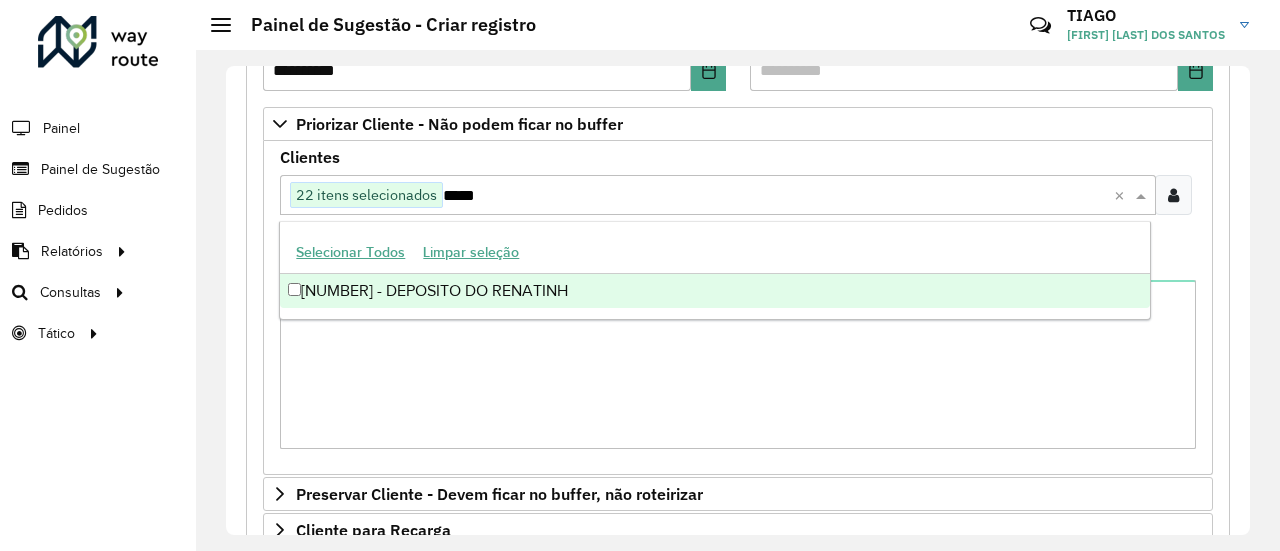 click on "[NUMBER] - DEPOSITO DO RENATINH" at bounding box center [714, 291] 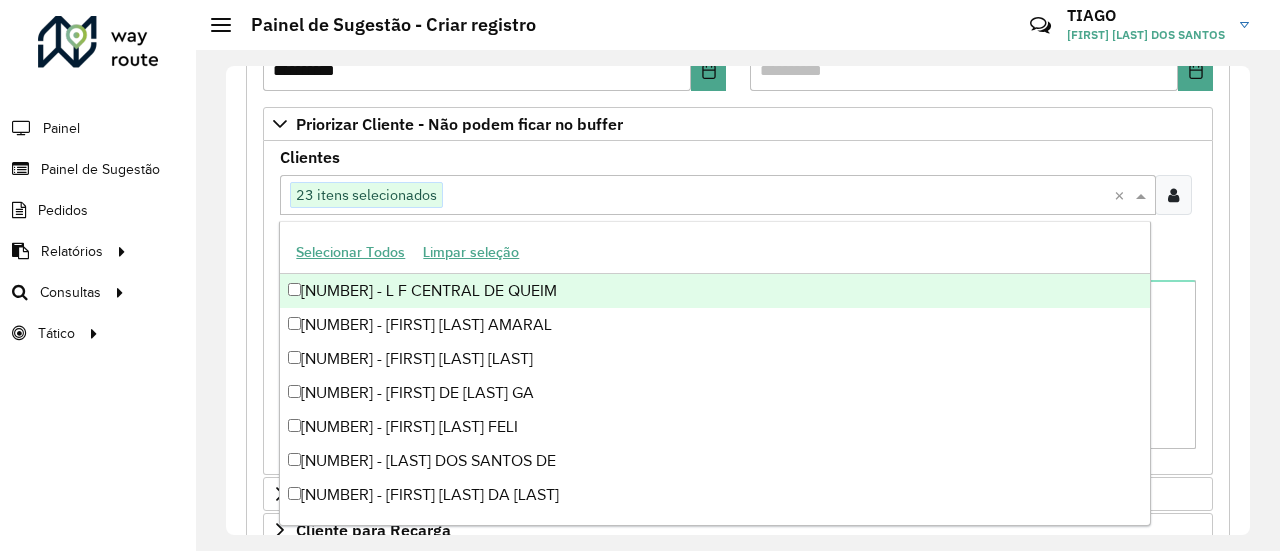 paste on "*****" 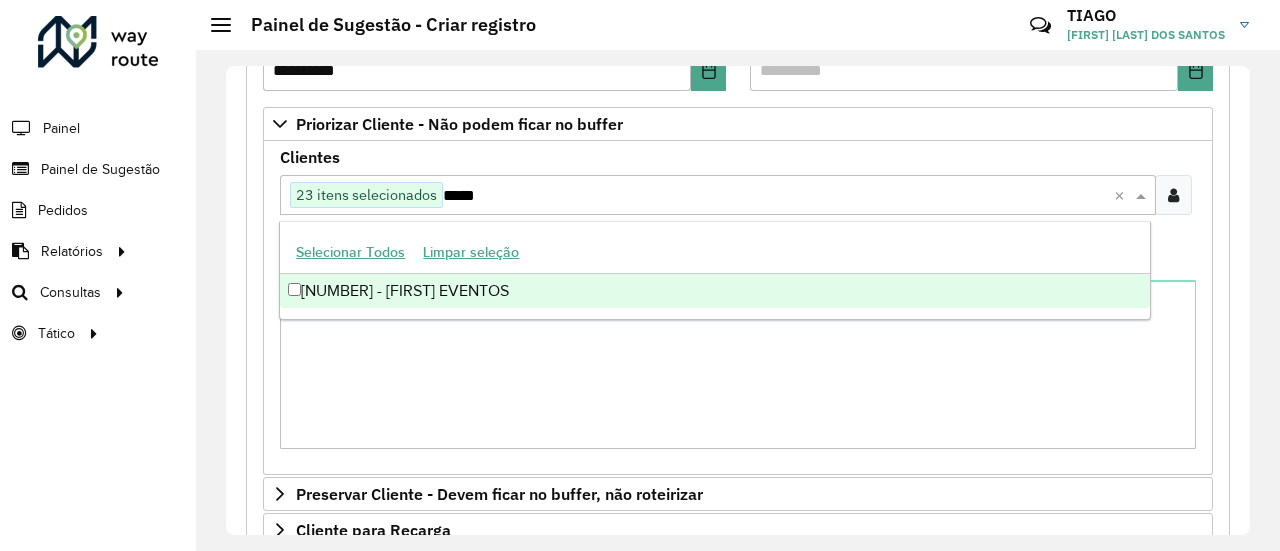 click on "[NUMBER] - [FIRST] EVENTOS" at bounding box center [714, 291] 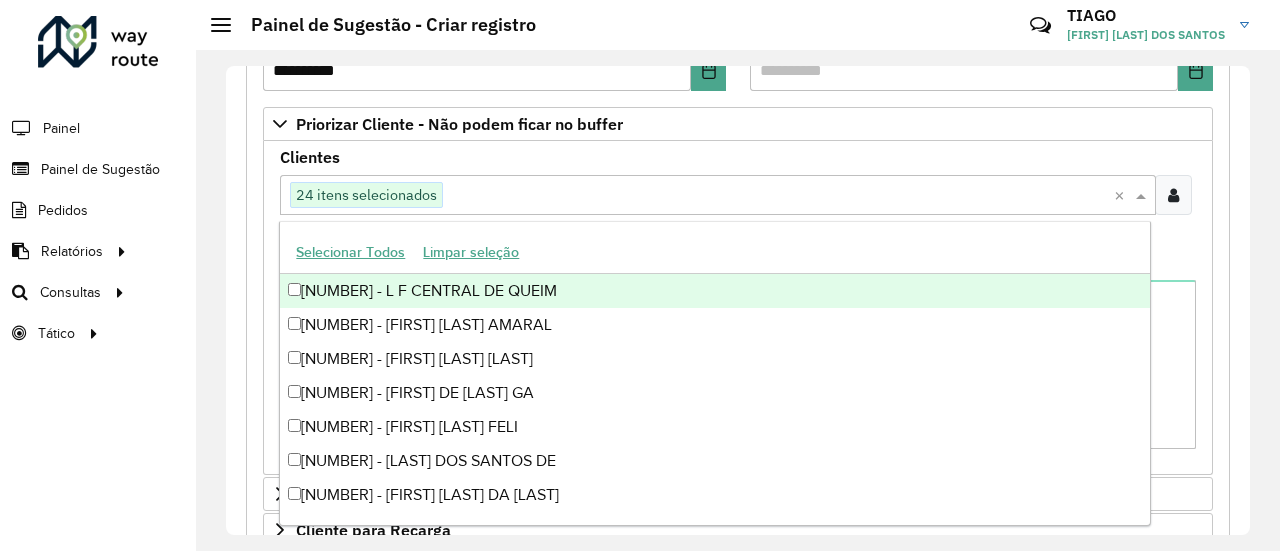 paste on "*****" 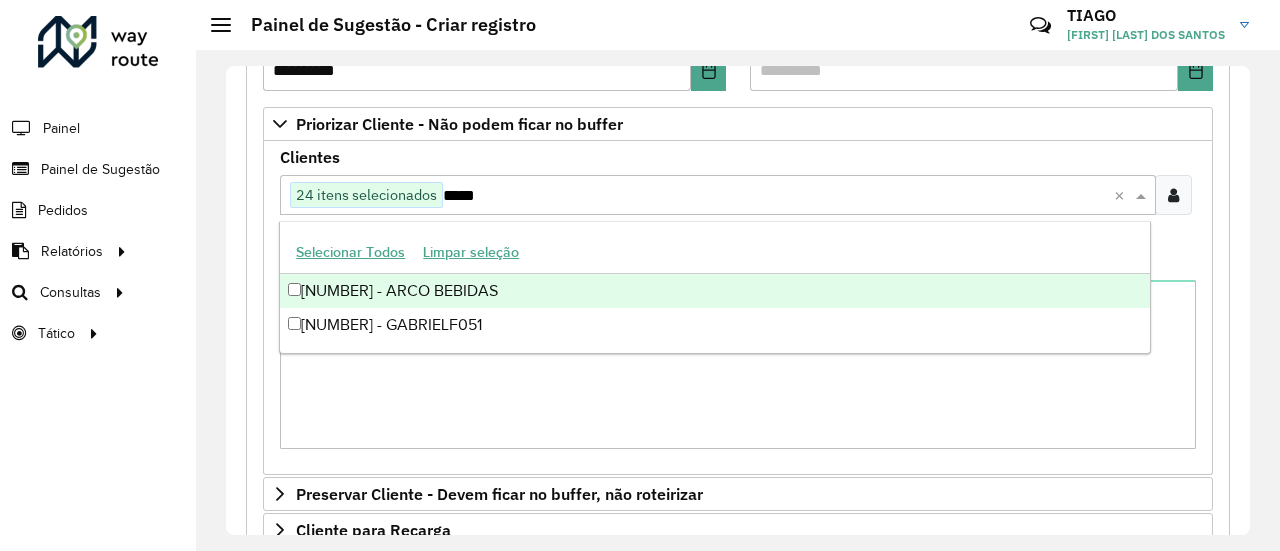 click on "[NUMBER] - ARCO BEBIDAS" at bounding box center (714, 291) 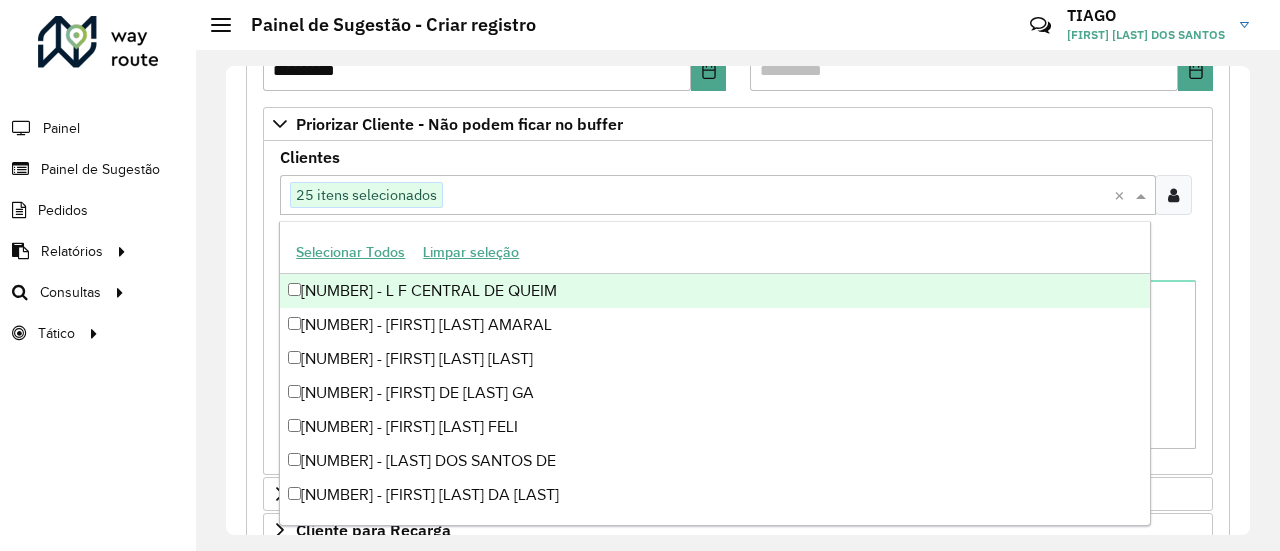 paste on "*****" 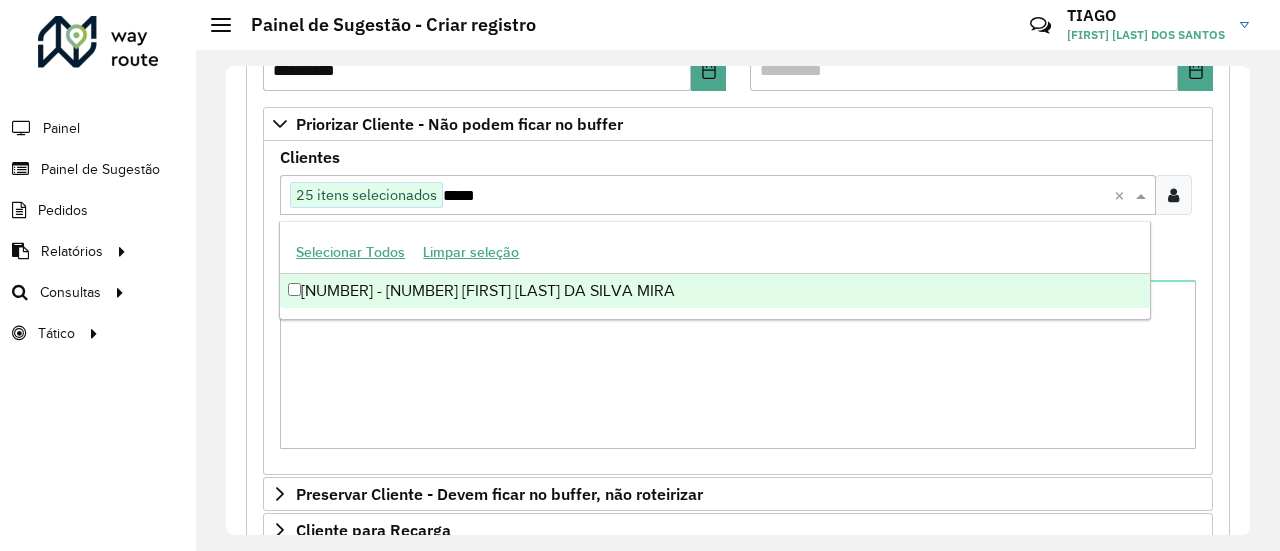 click on "[NUMBER] - [NUMBER] [FIRST] [LAST] DA SILVA MIRA" at bounding box center [714, 291] 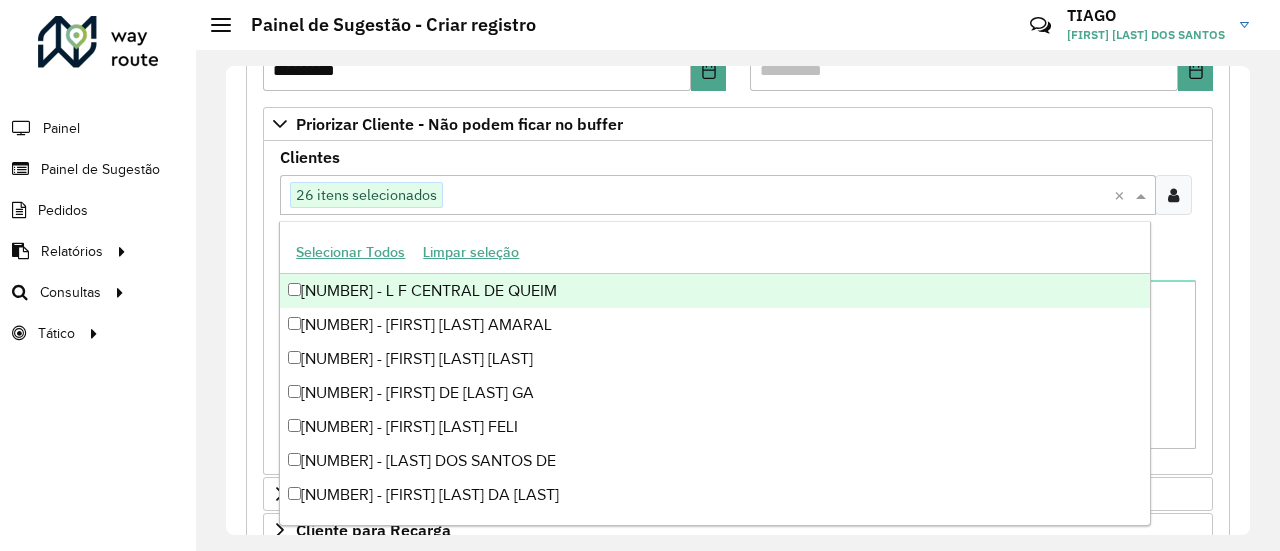 paste on "*****" 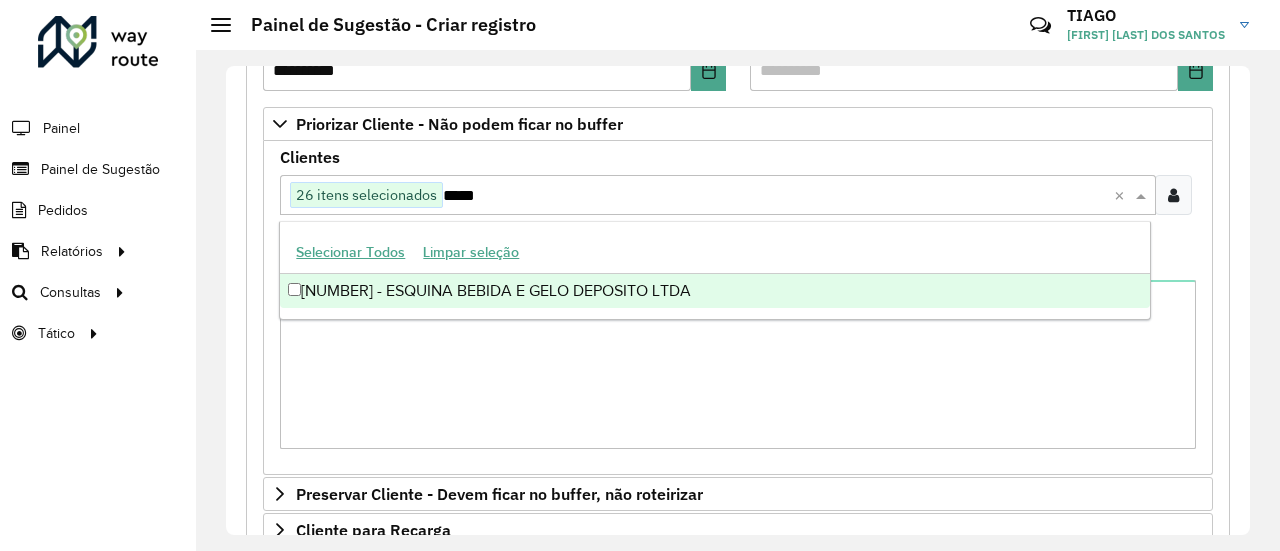 click on "[NUMBER] - ESQUINA BEBIDA E GELO DEPOSITO LTDA" at bounding box center [714, 291] 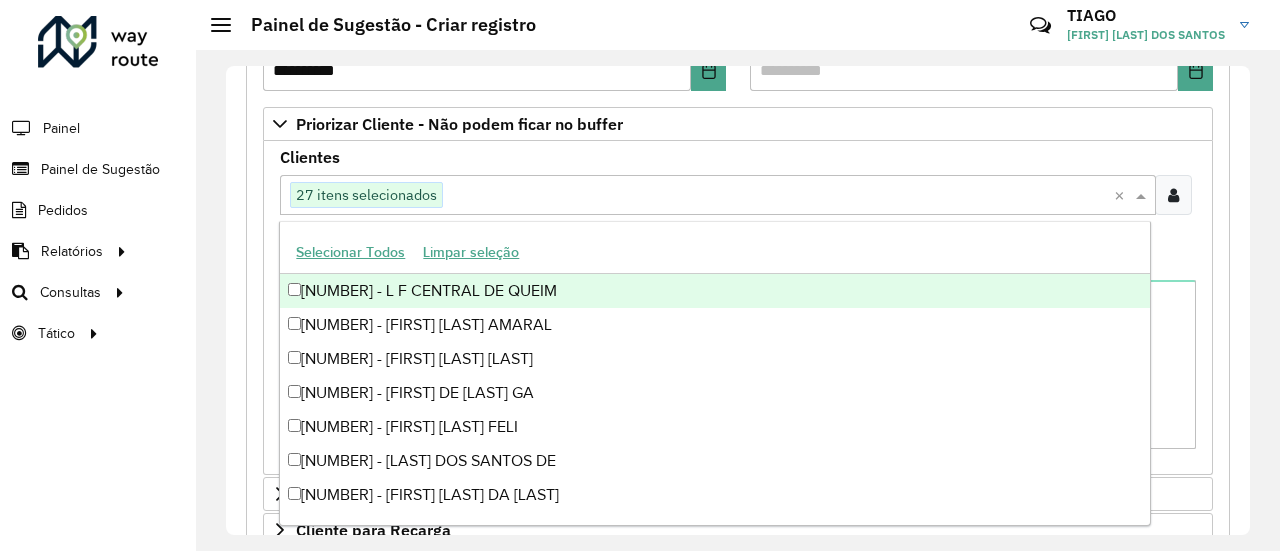 paste on "****" 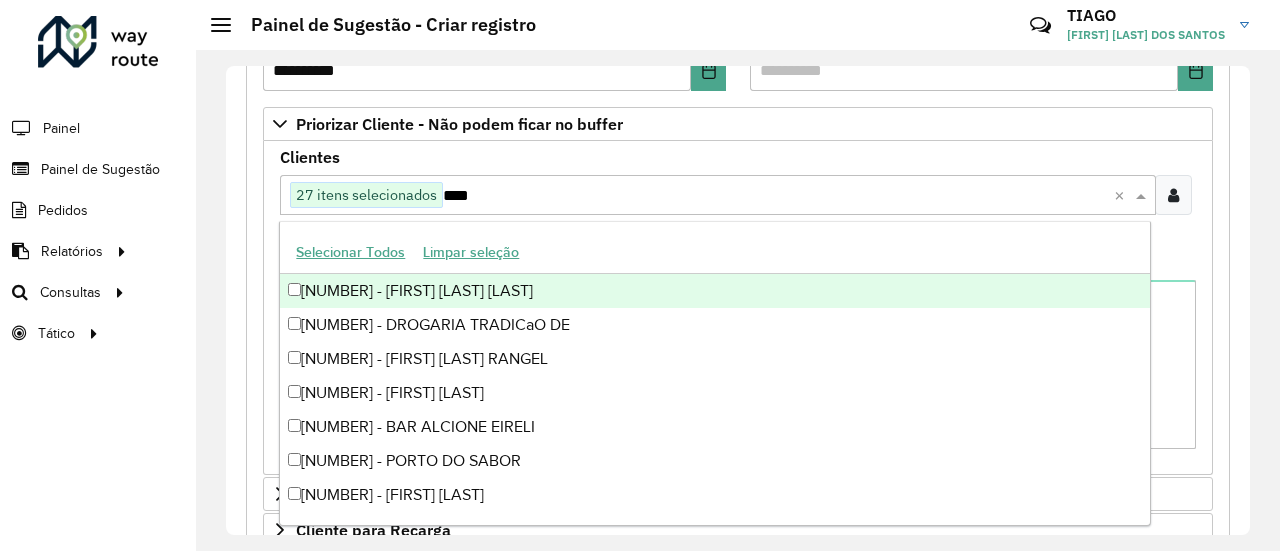 click on "[NUMBER] - [FIRST] [LAST] [LAST]" at bounding box center (714, 291) 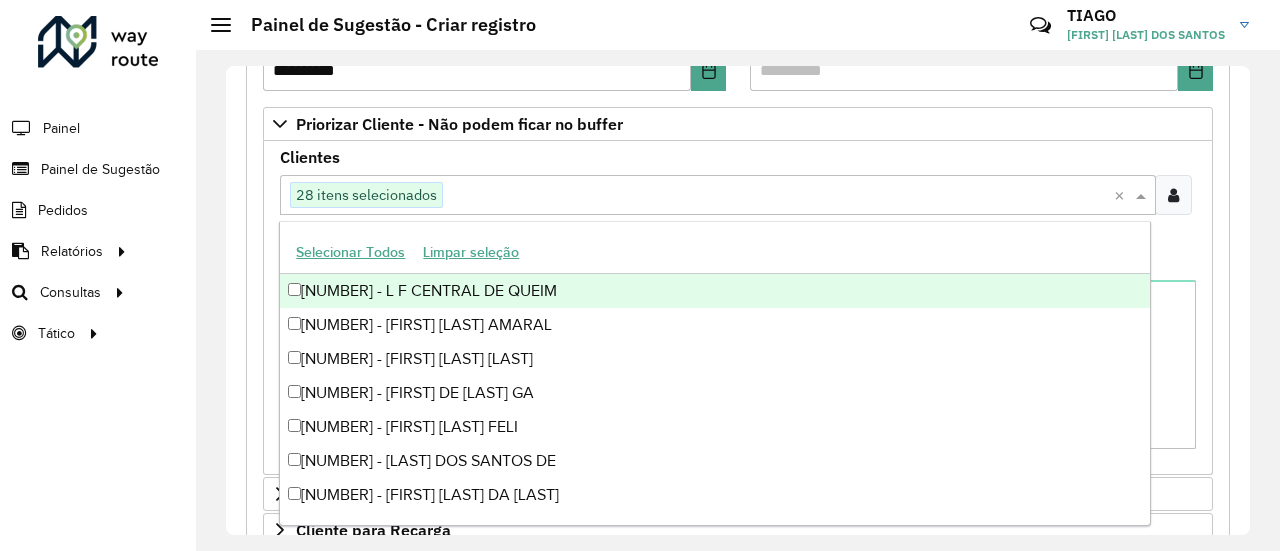 paste on "****" 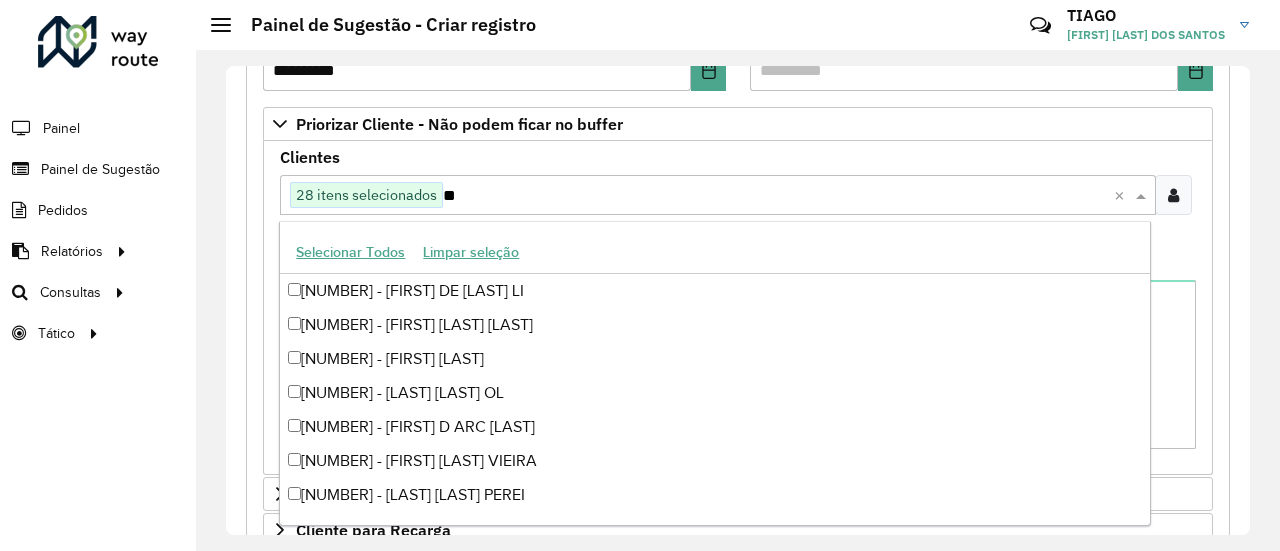 type on "*" 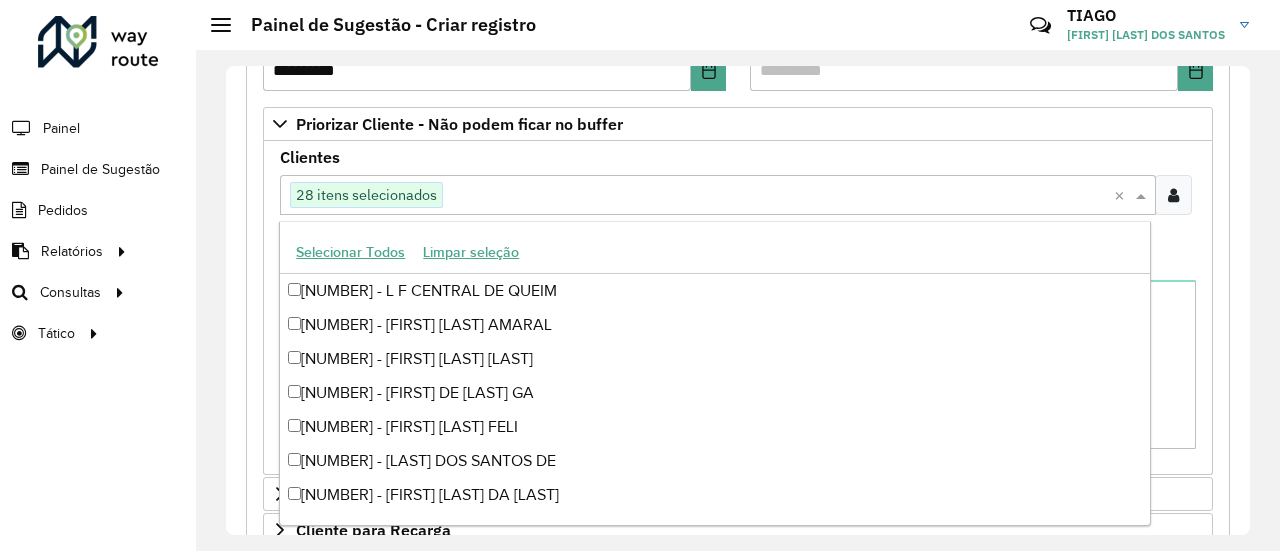 paste on "*****" 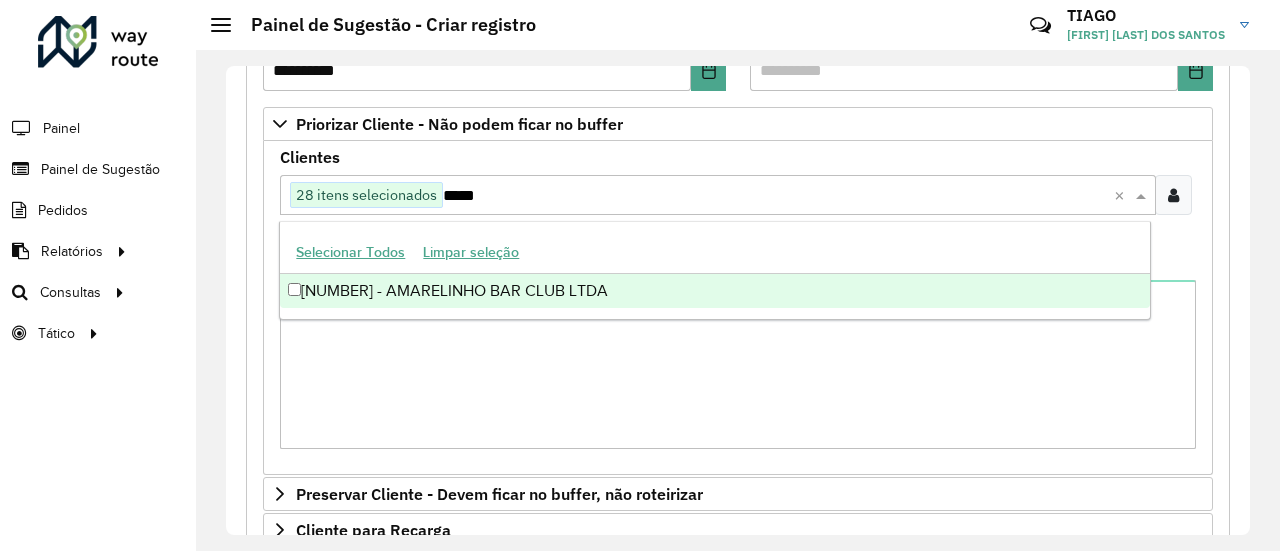 click on "[NUMBER] - AMARELINHO BAR CLUB LTDA" at bounding box center [714, 291] 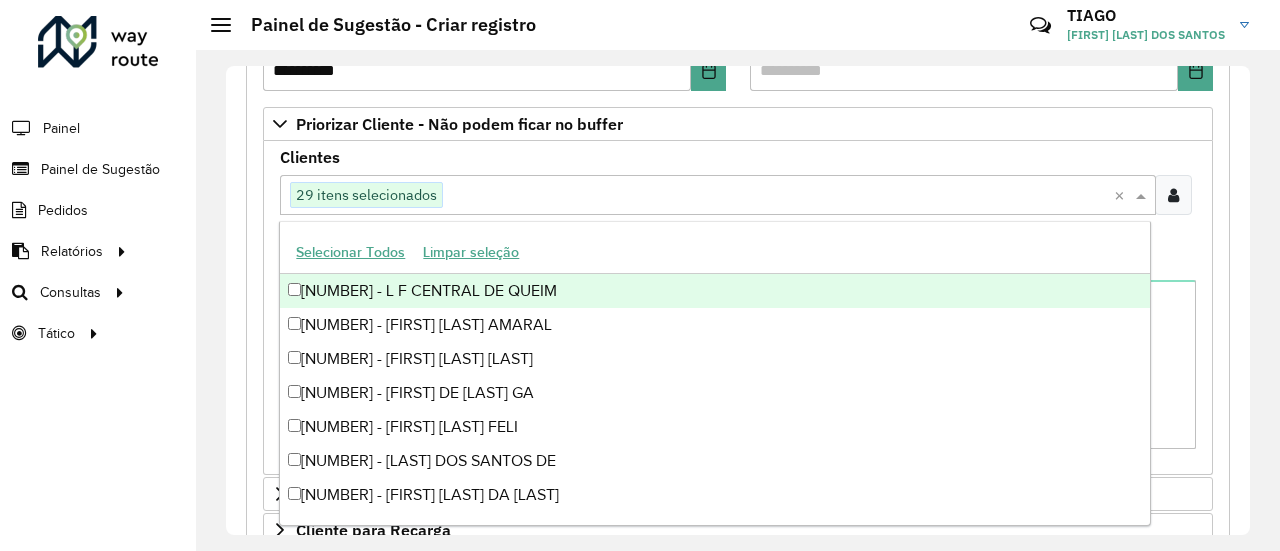 paste on "*****" 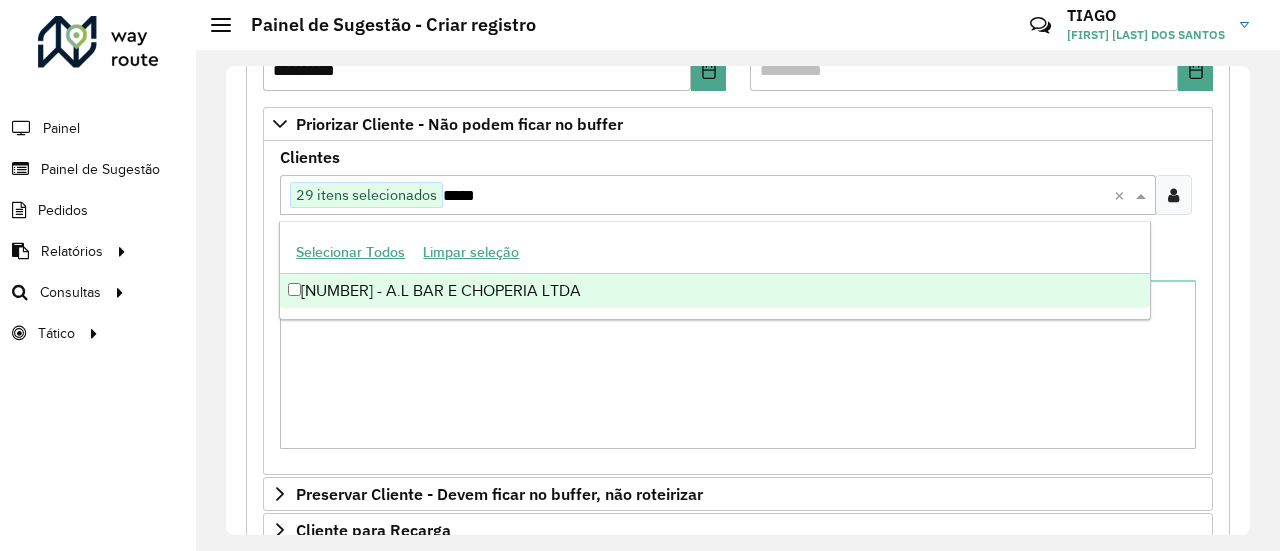 click on "[NUMBER] - A.L BAR E CHOPERIA LTDA" at bounding box center [714, 291] 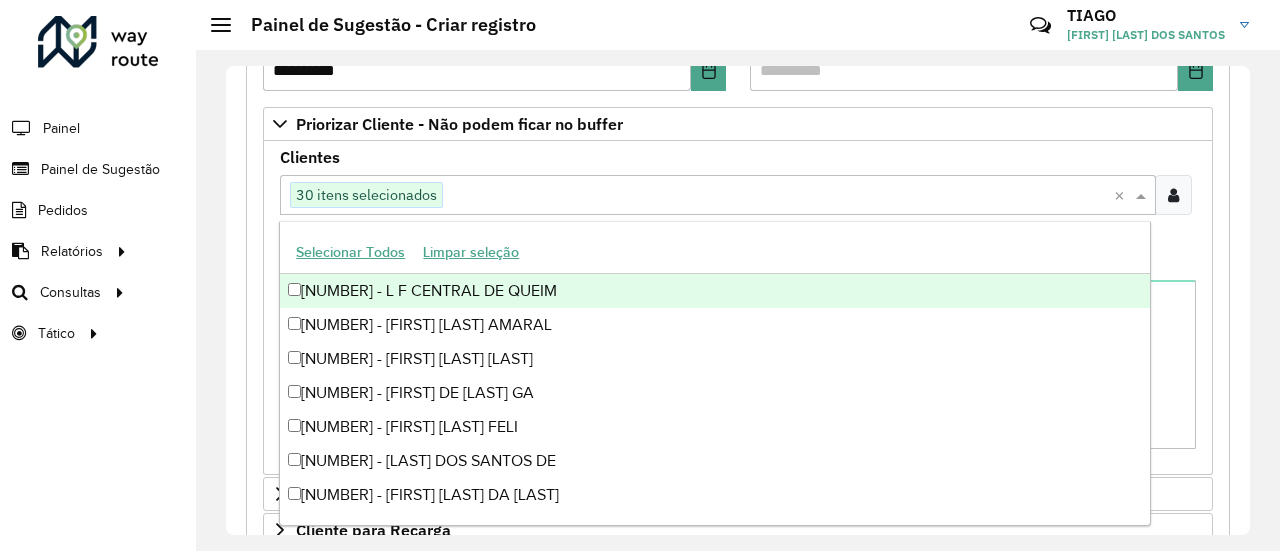 paste on "*****" 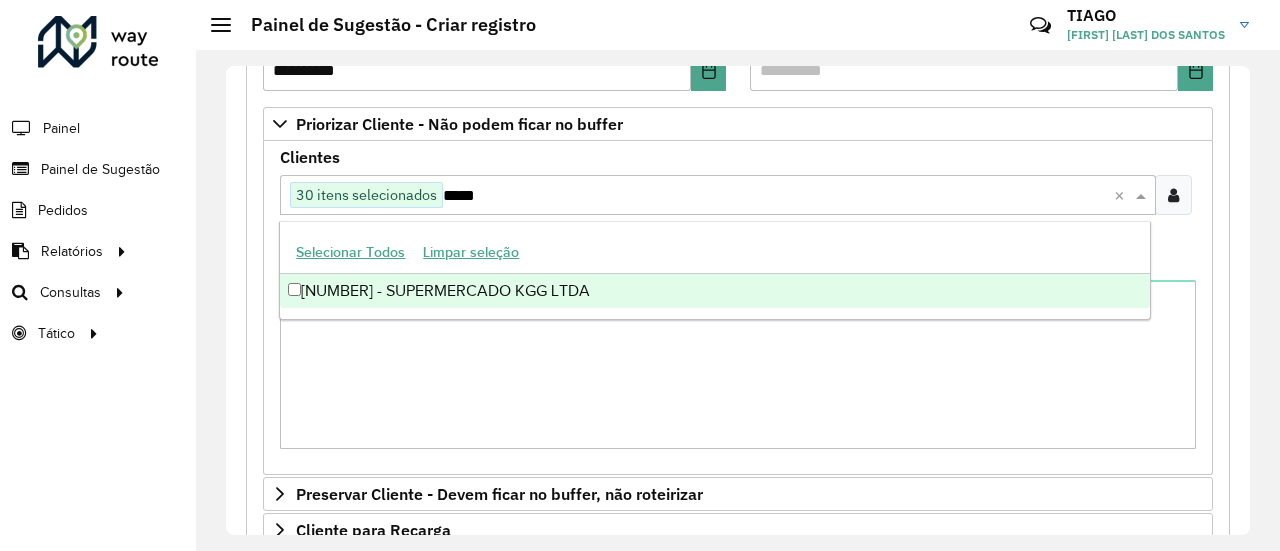 click on "[NUMBER] - SUPERMERCADO KGG LTDA" at bounding box center (714, 291) 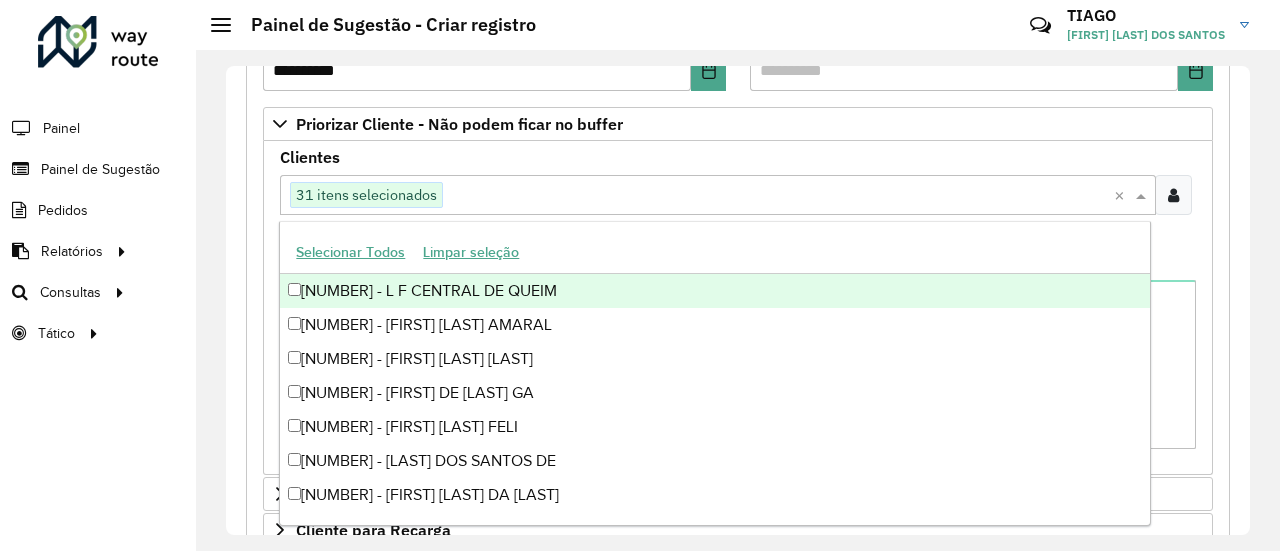 paste on "*****" 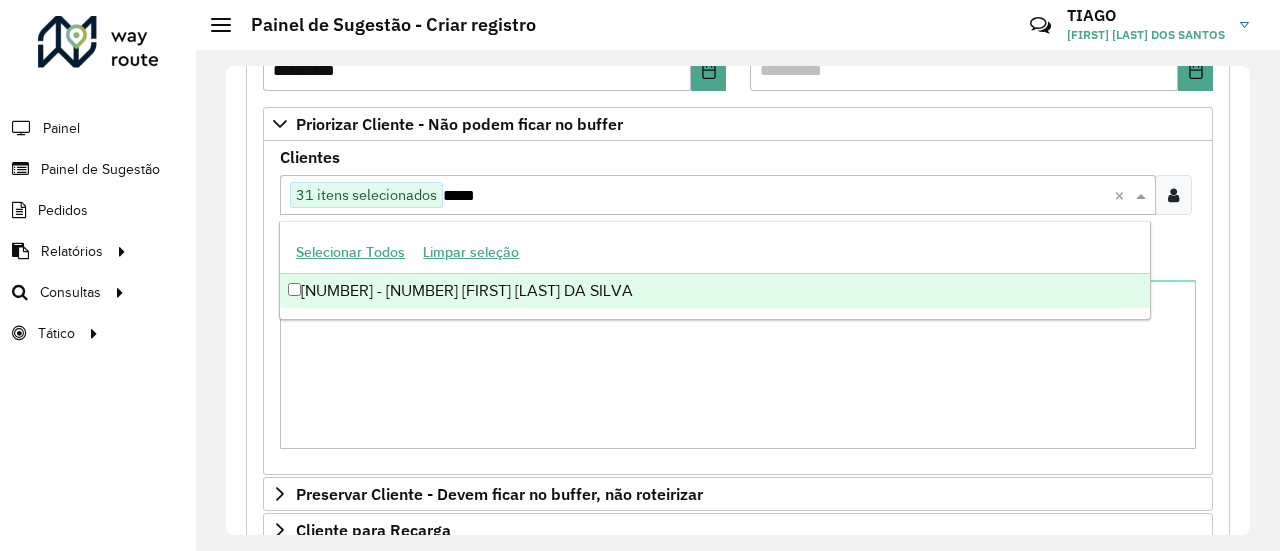 click on "[NUMBER] - [NUMBER] [FIRST] [LAST] DA SILVA" at bounding box center [714, 291] 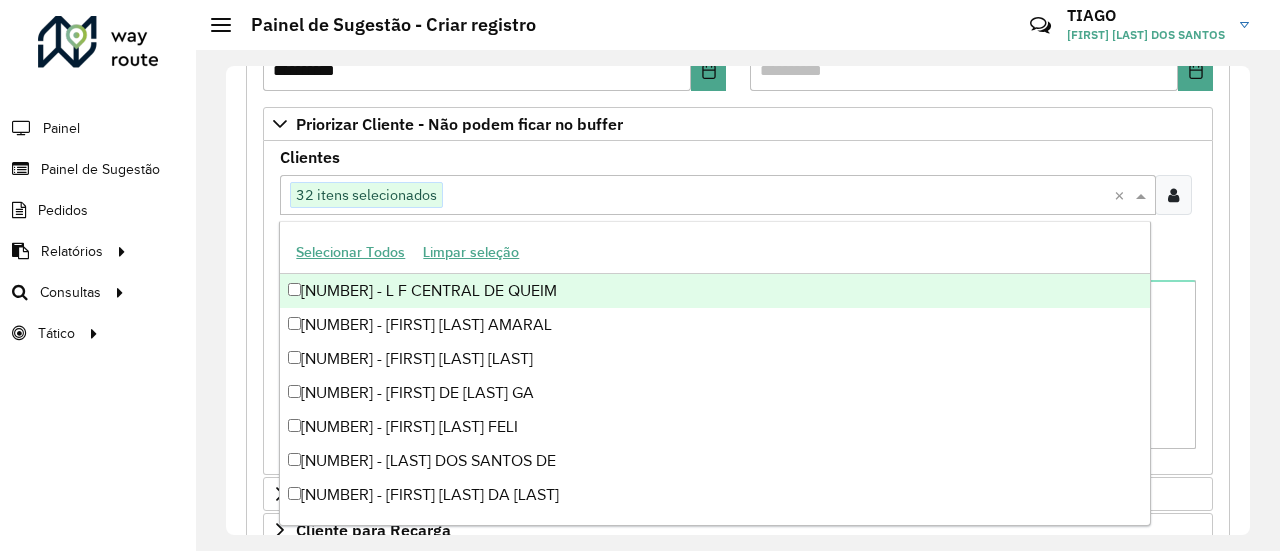 paste on "*****" 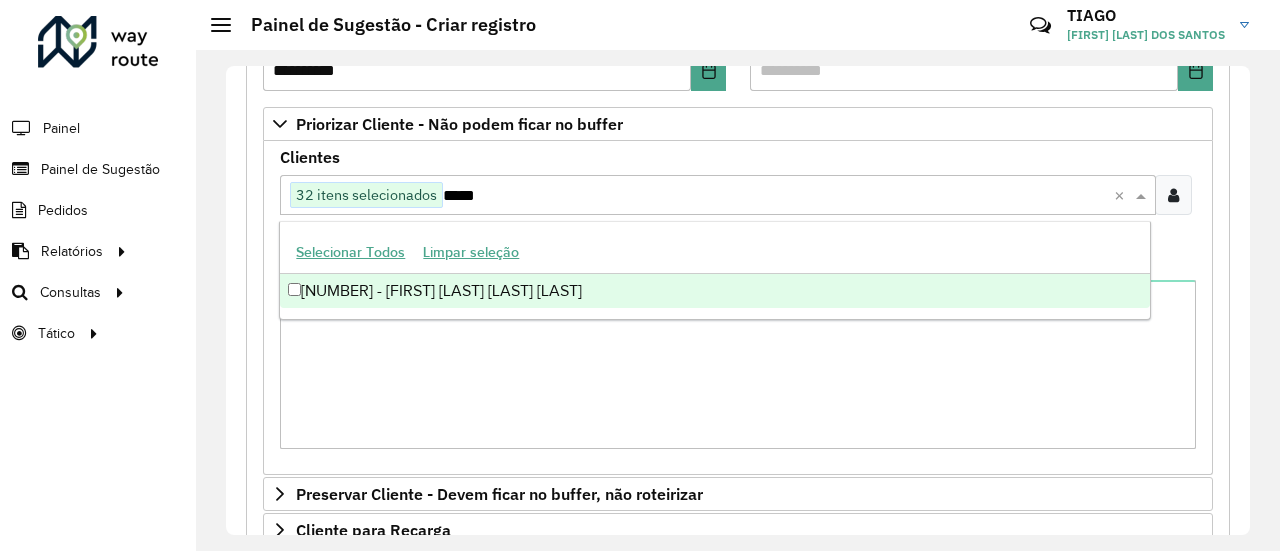 click on "[NUMBER] - [FIRST] [LAST] [LAST] [LAST]" at bounding box center [714, 291] 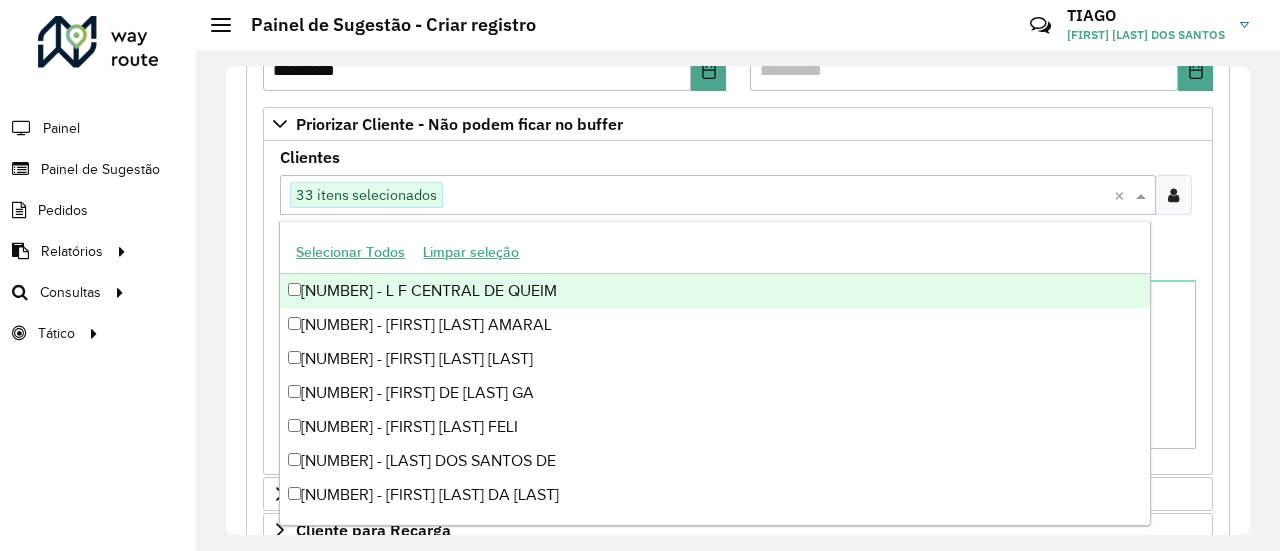 paste on "*****" 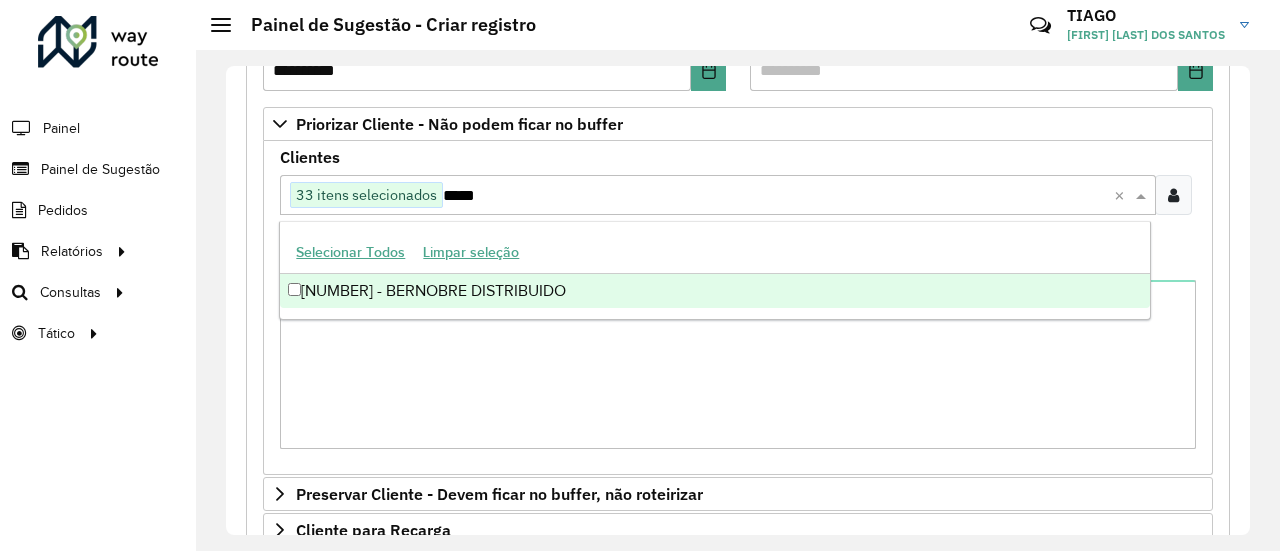 click on "[NUMBER] - BERNOBRE DISTRIBUIDO" at bounding box center (714, 291) 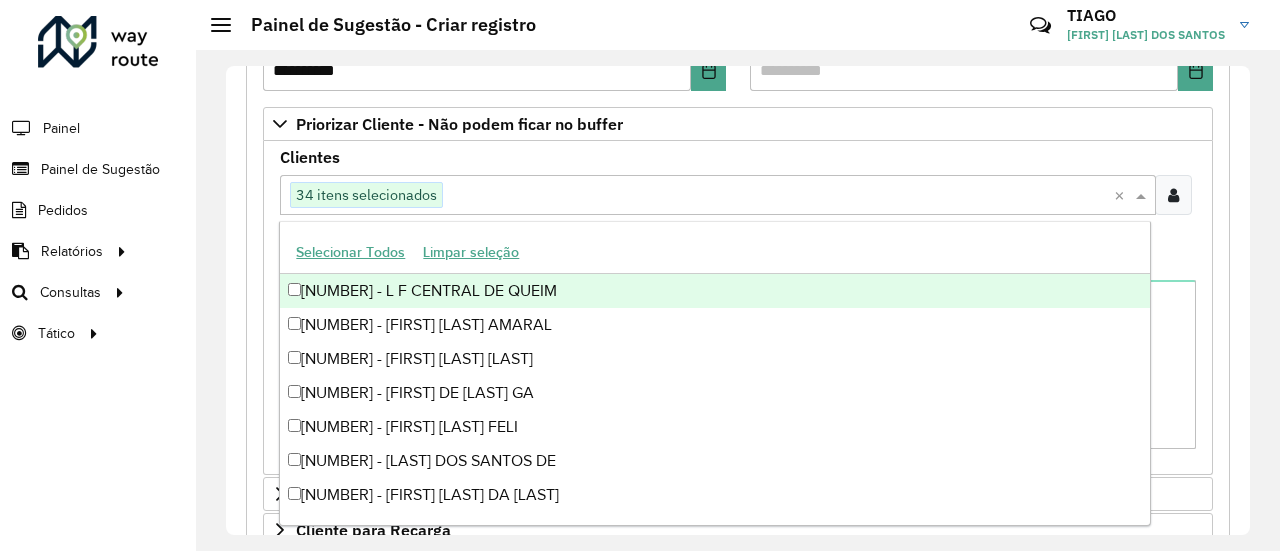 paste on "*****" 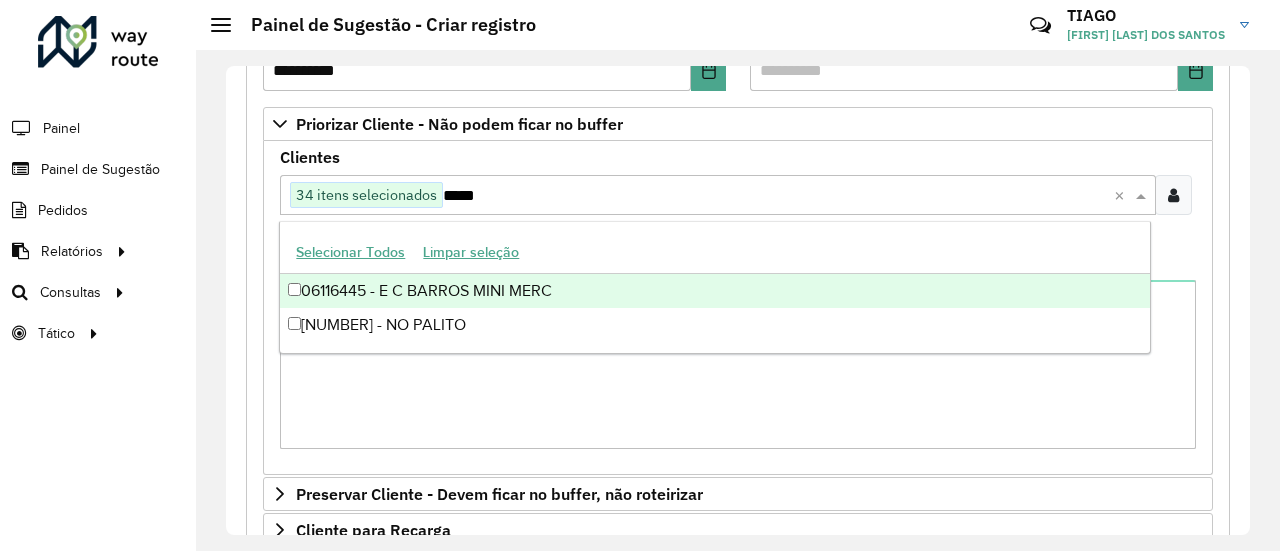click on "06116445 - E C BARROS MINI MERC" at bounding box center (714, 291) 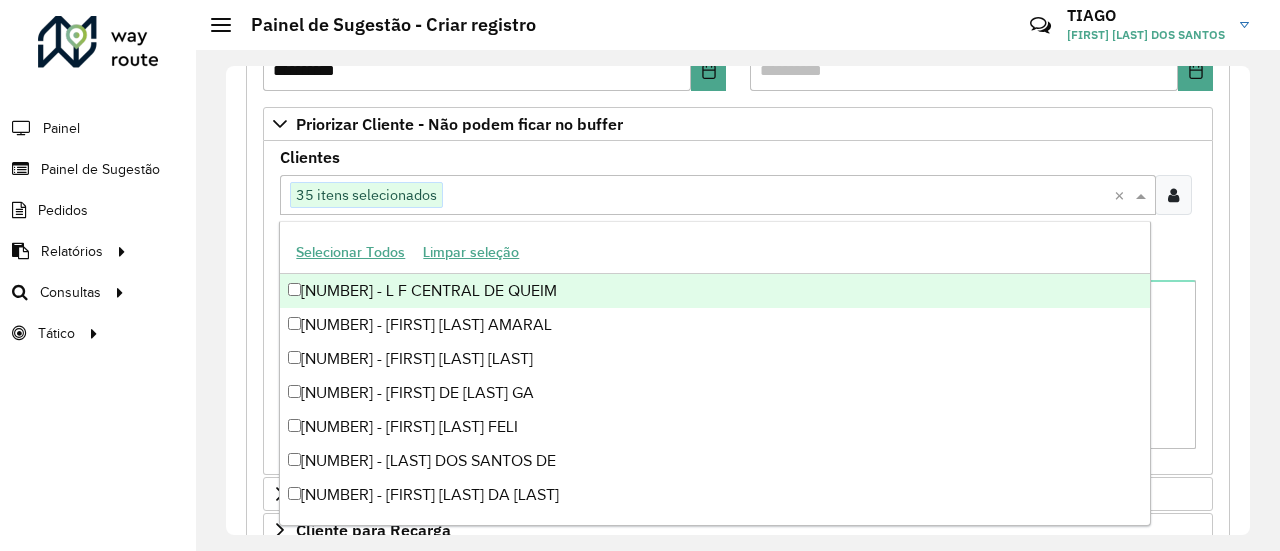paste on "*****" 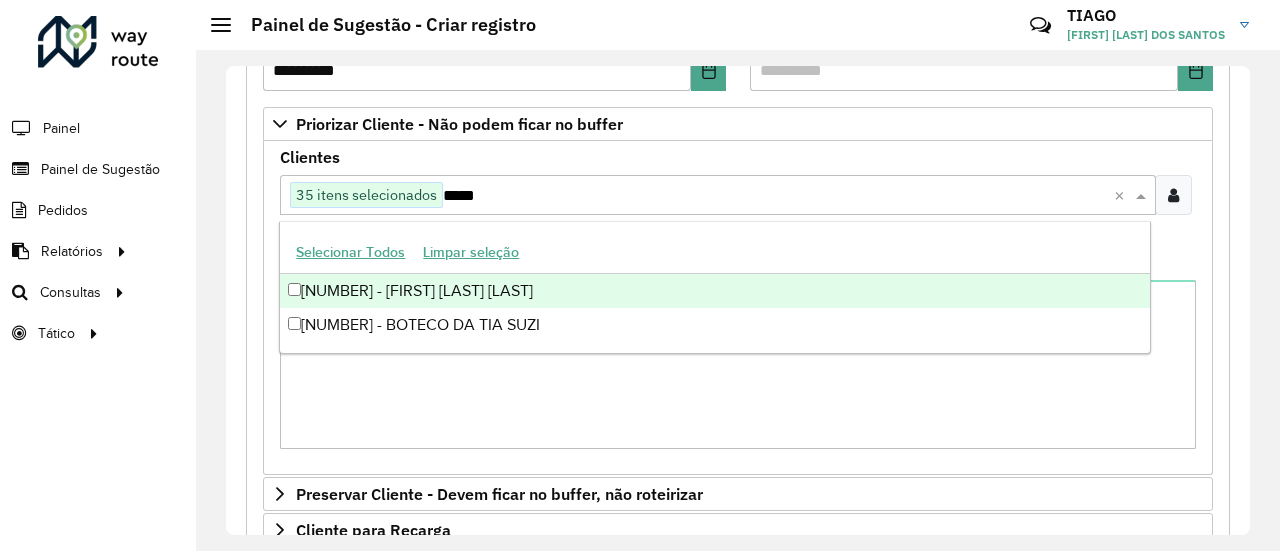 click on "[NUMBER] - [FIRST] [LAST] [LAST]" at bounding box center (714, 291) 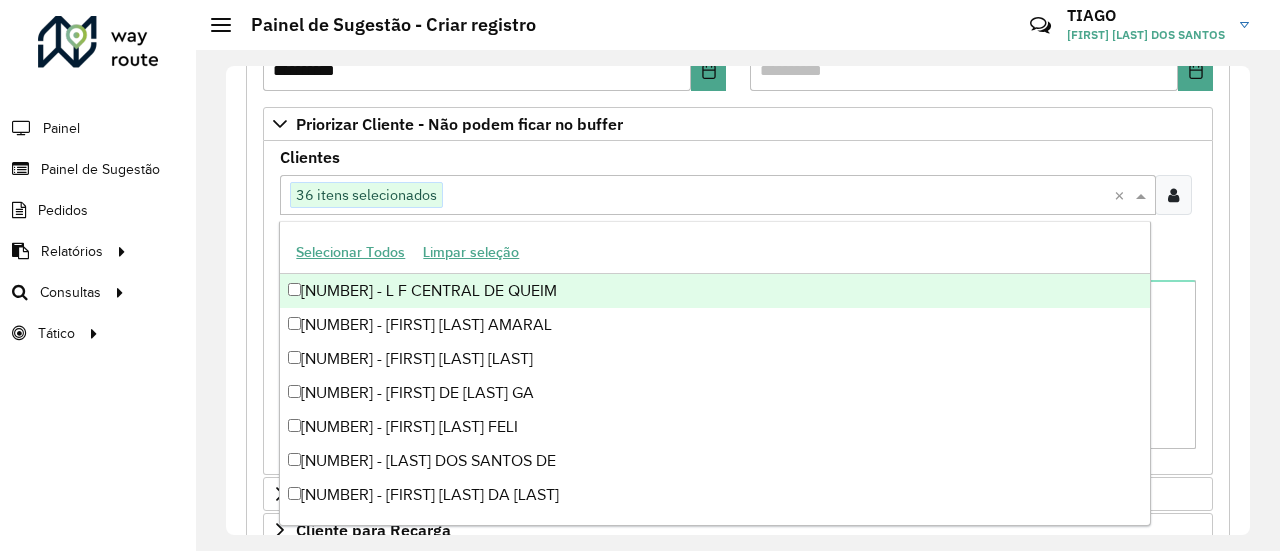 paste on "*****" 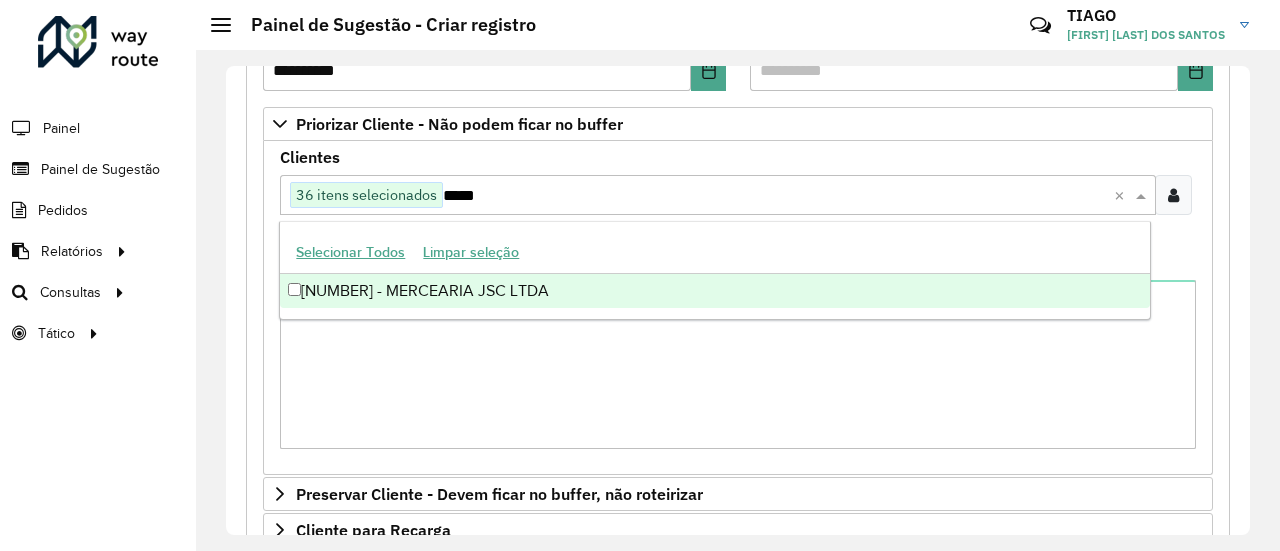 click on "[NUMBER] - MERCEARIA JSC LTDA" at bounding box center [714, 291] 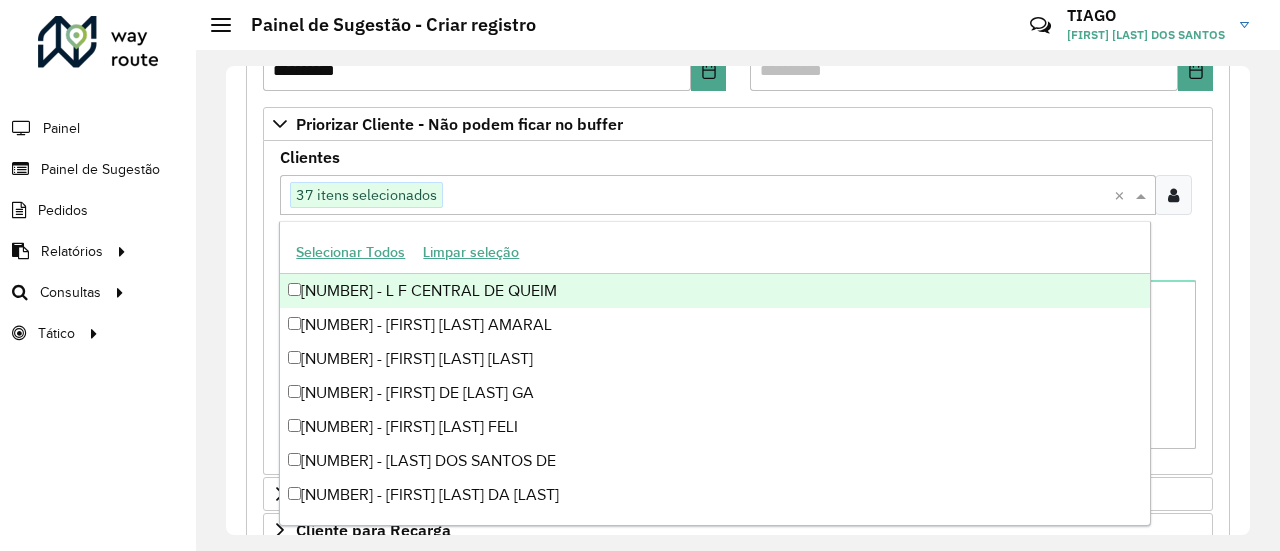 paste on "*****" 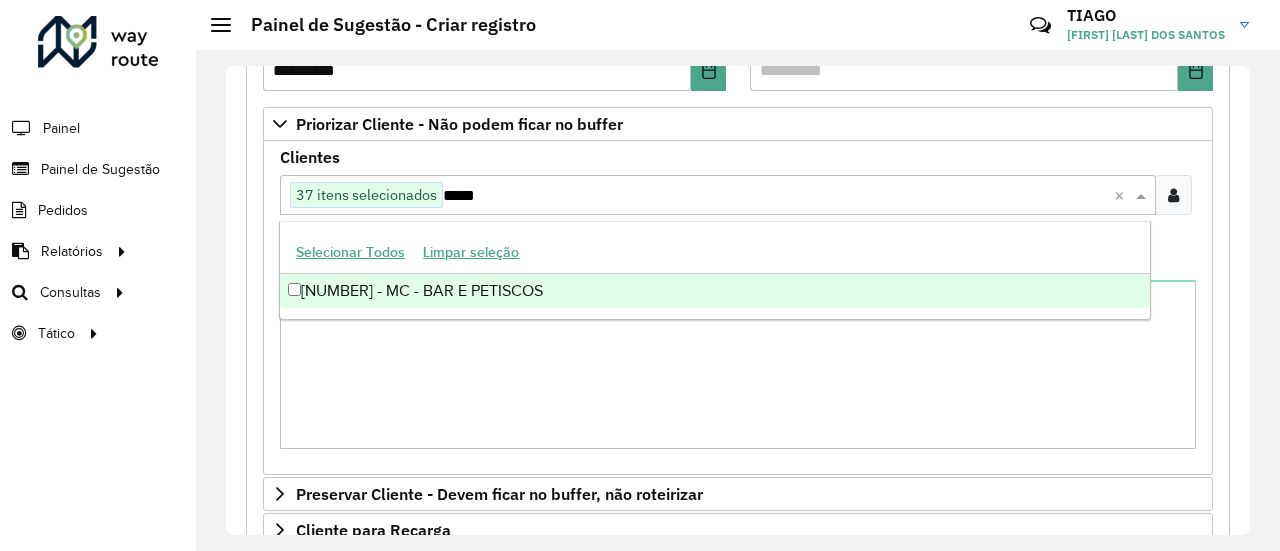 click on "[NUMBER] - MC - BAR E PETISCOS" at bounding box center [714, 291] 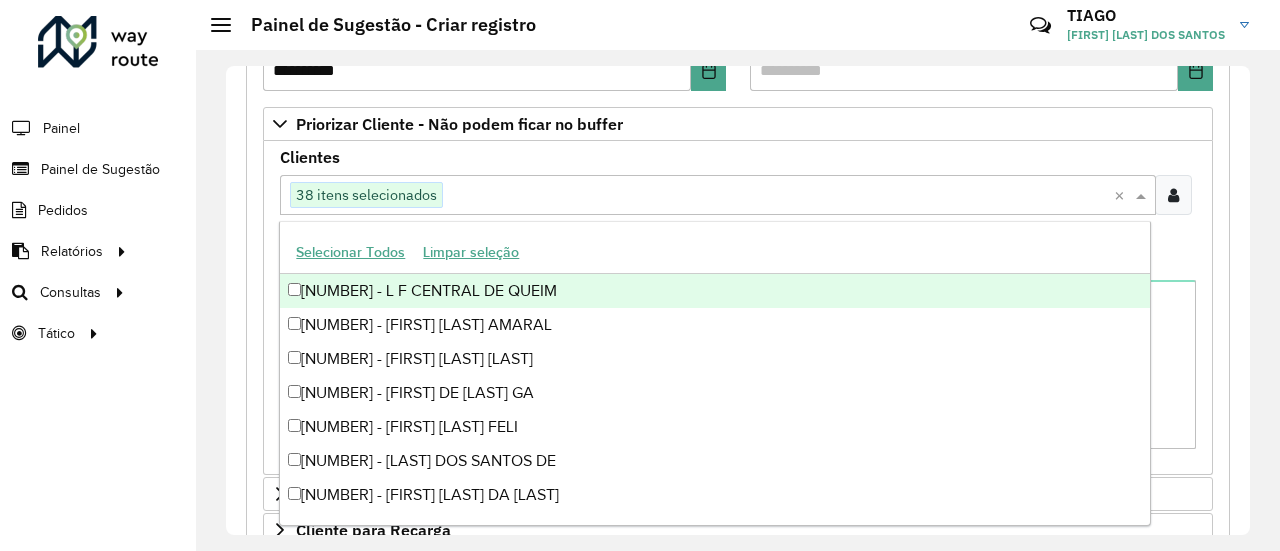 paste on "*****" 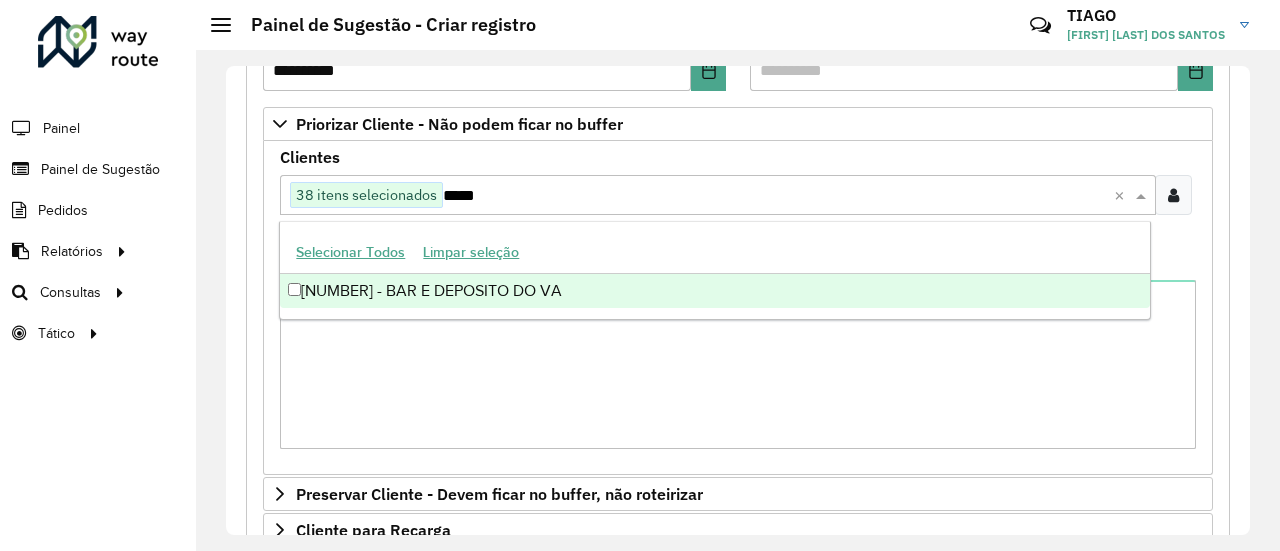 click on "[NUMBER] - BAR E DEPOSITO DO VA" at bounding box center [714, 291] 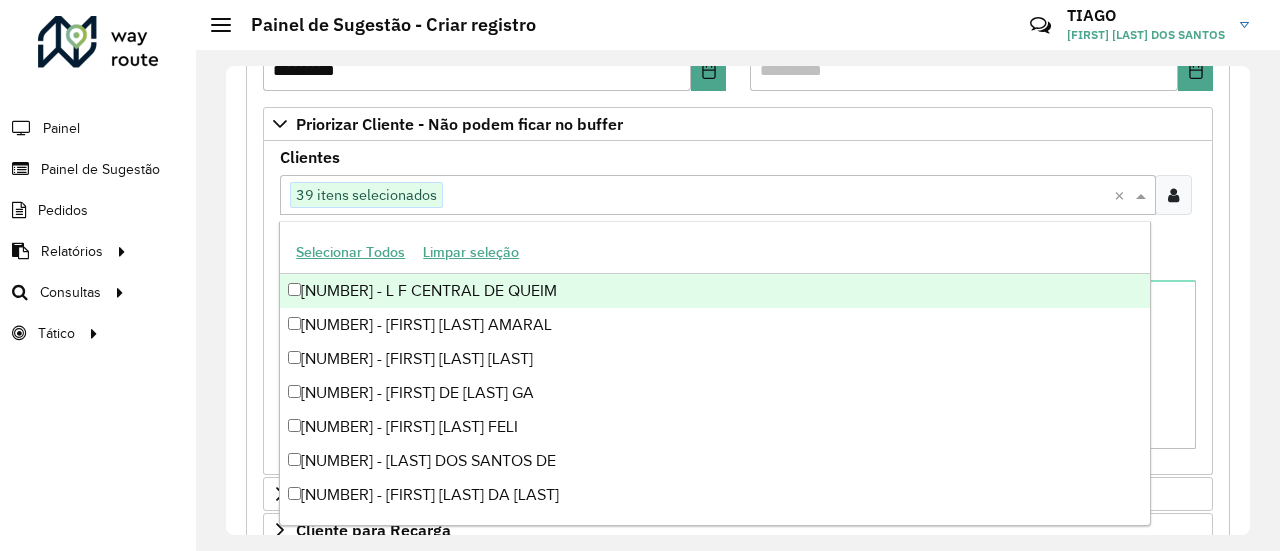 paste on "*****" 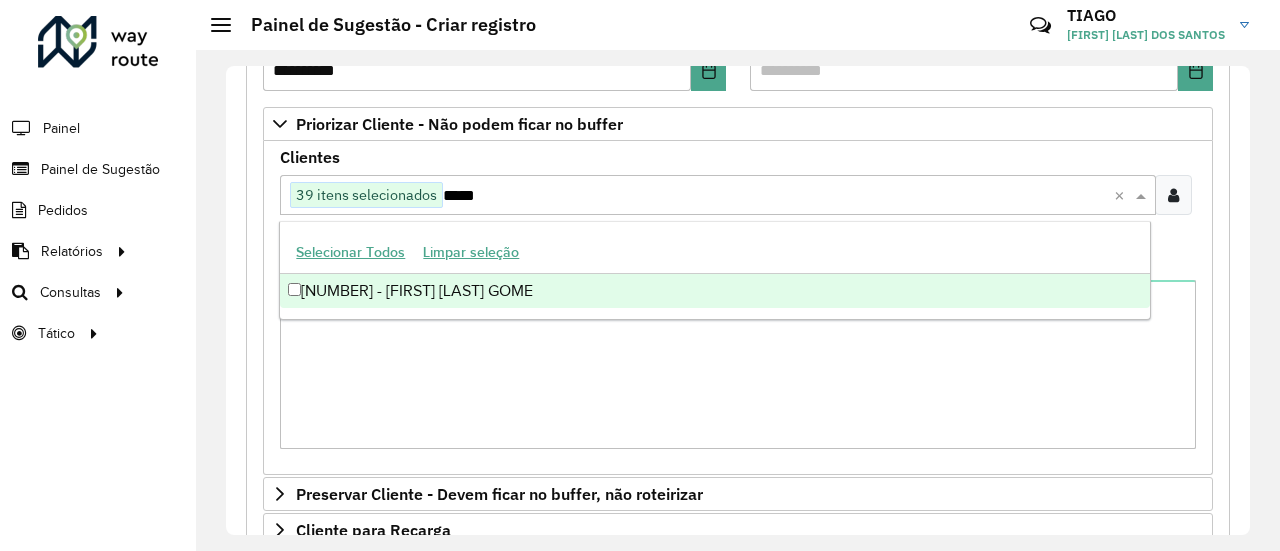 click on "[NUMBER] - [FIRST] [LAST] GOME" at bounding box center [714, 291] 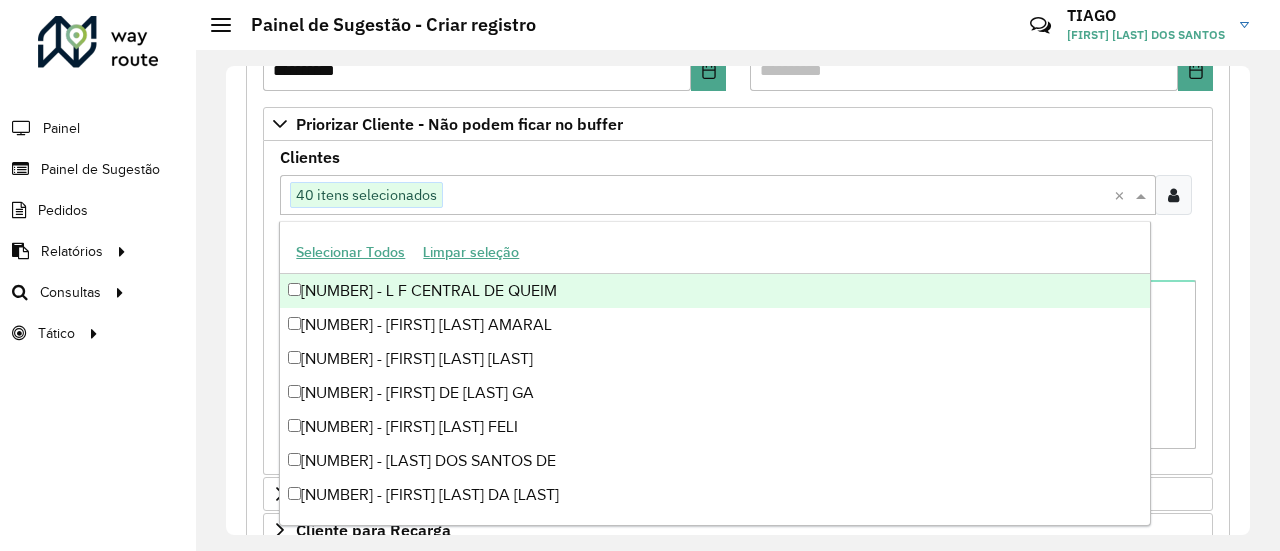 paste on "*****" 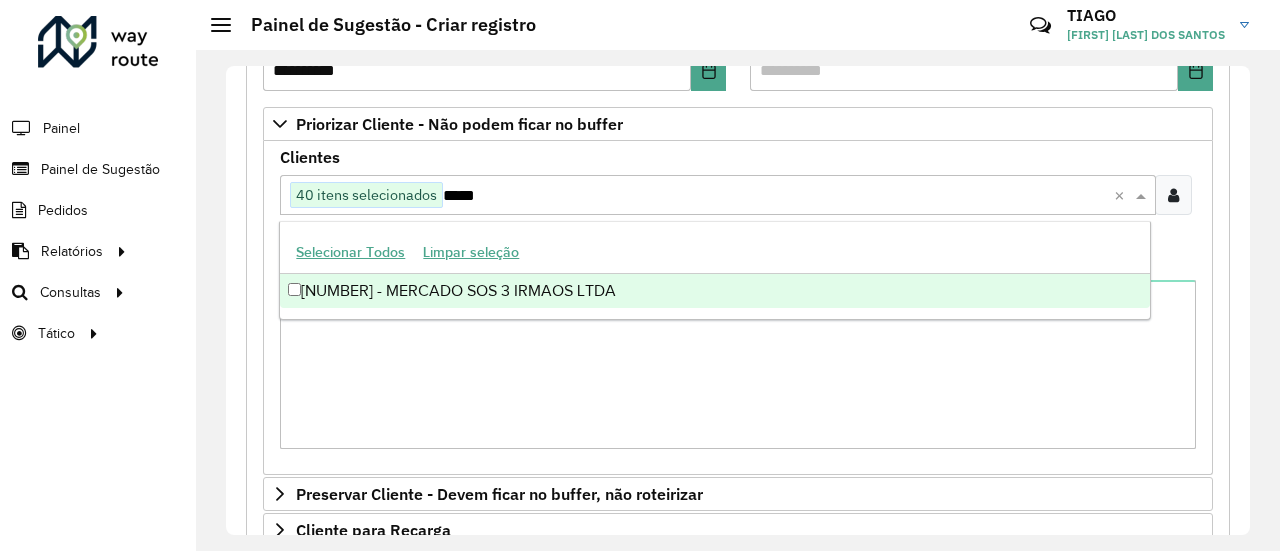 click on "[NUMBER] - MERCADO SOS 3 IRMAOS LTDA" at bounding box center [714, 291] 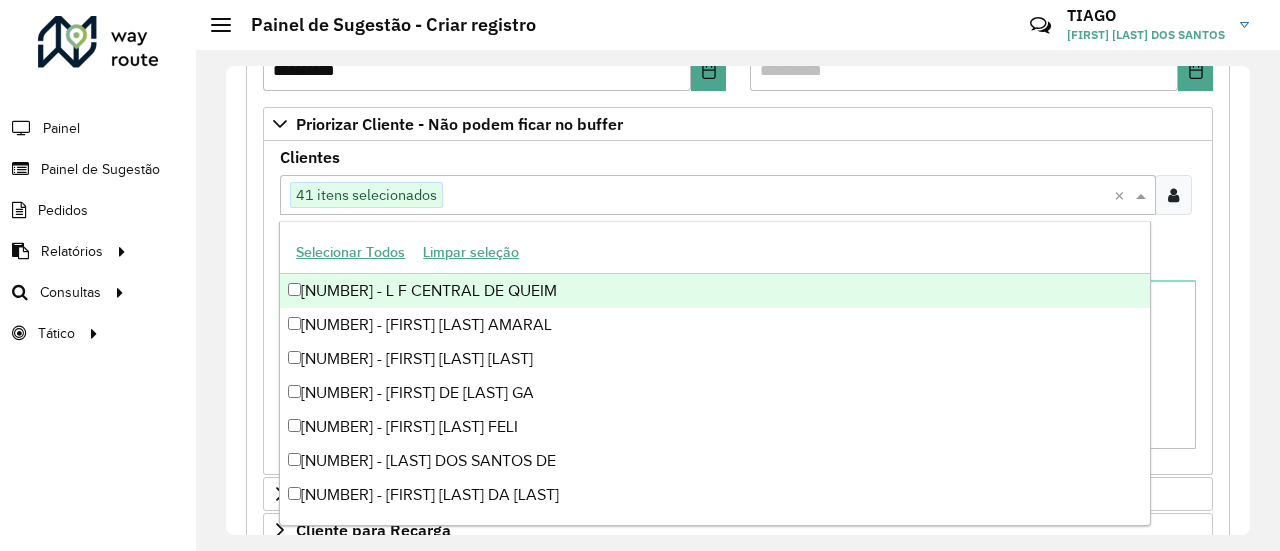 paste on "*****" 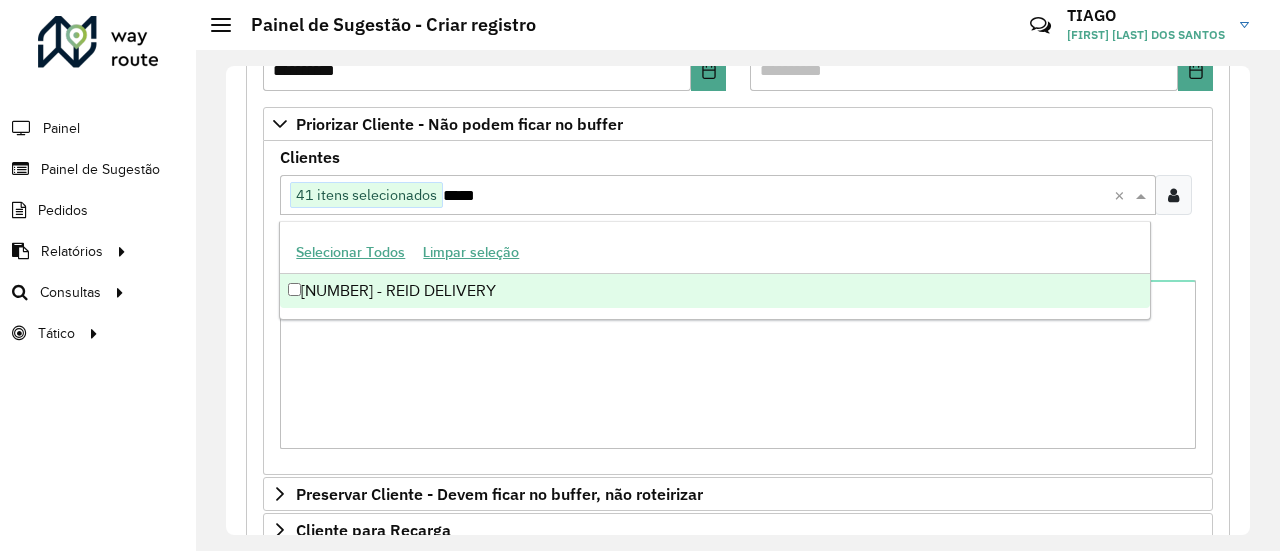 click on "[NUMBER] - REID DELIVERY" at bounding box center [714, 291] 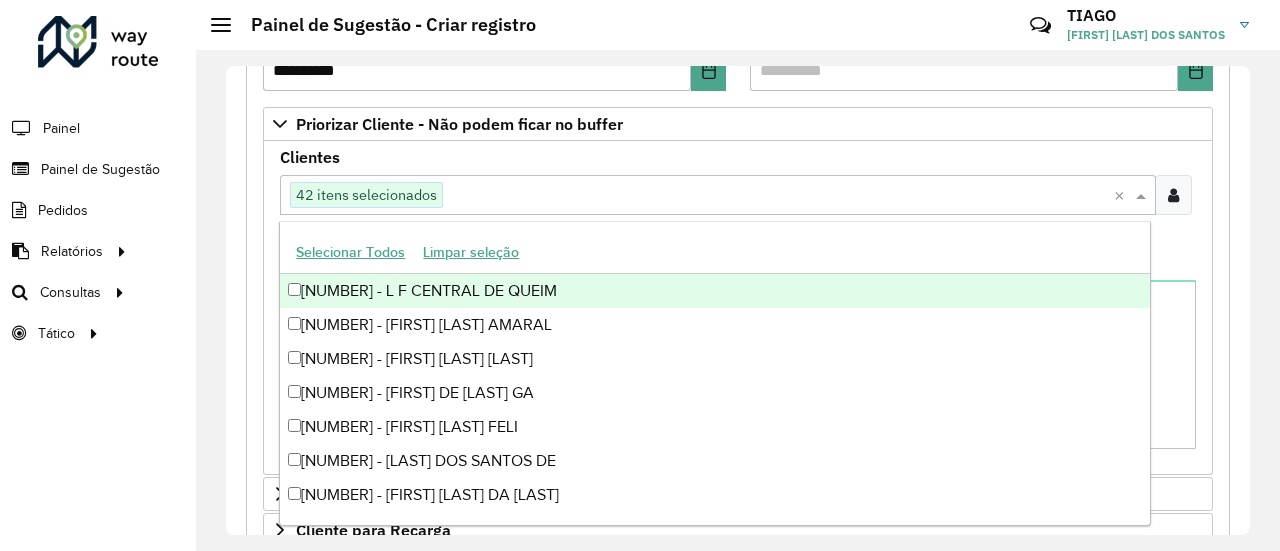 paste on "*****" 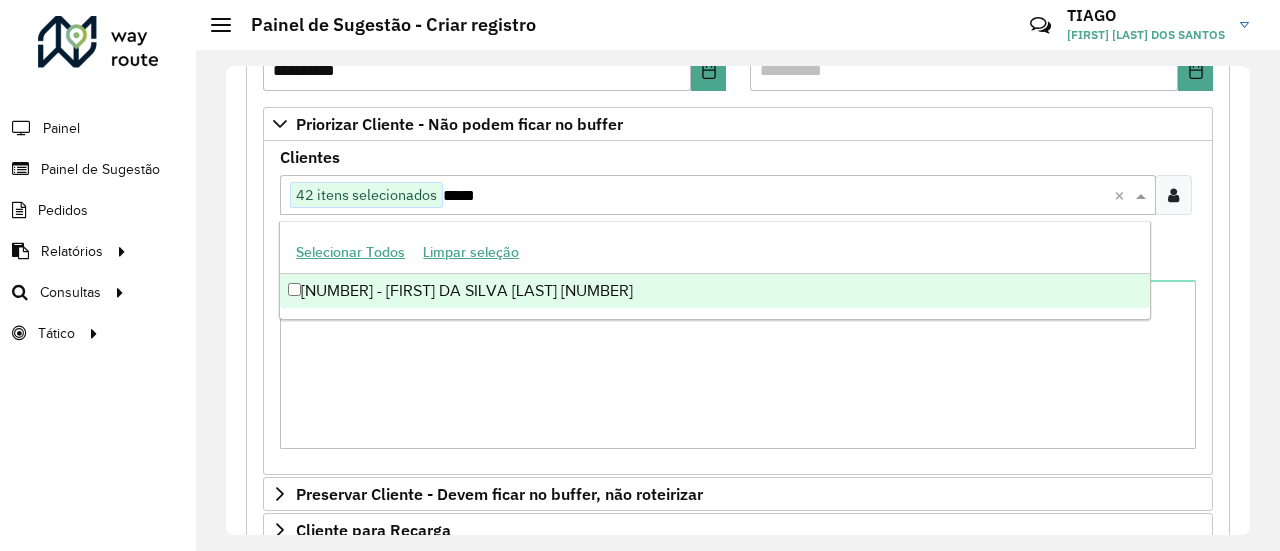 click on "[NUMBER] - [FIRST] DA SILVA [LAST] [NUMBER]" at bounding box center (714, 291) 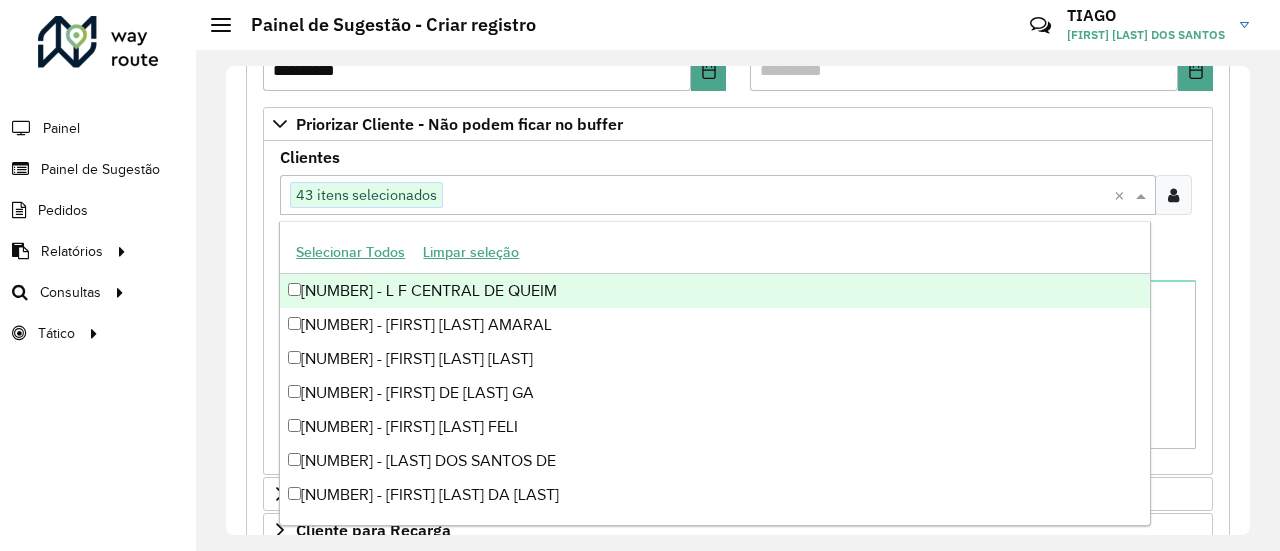 paste on "*****" 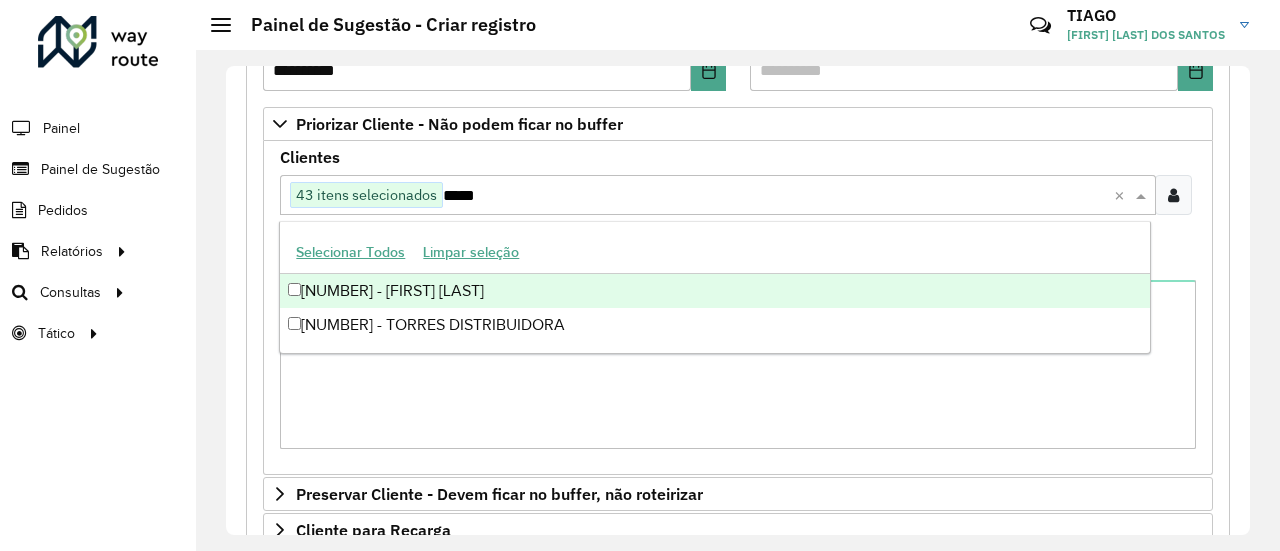 click on "[NUMBER] - [FIRST] [LAST]" at bounding box center (714, 291) 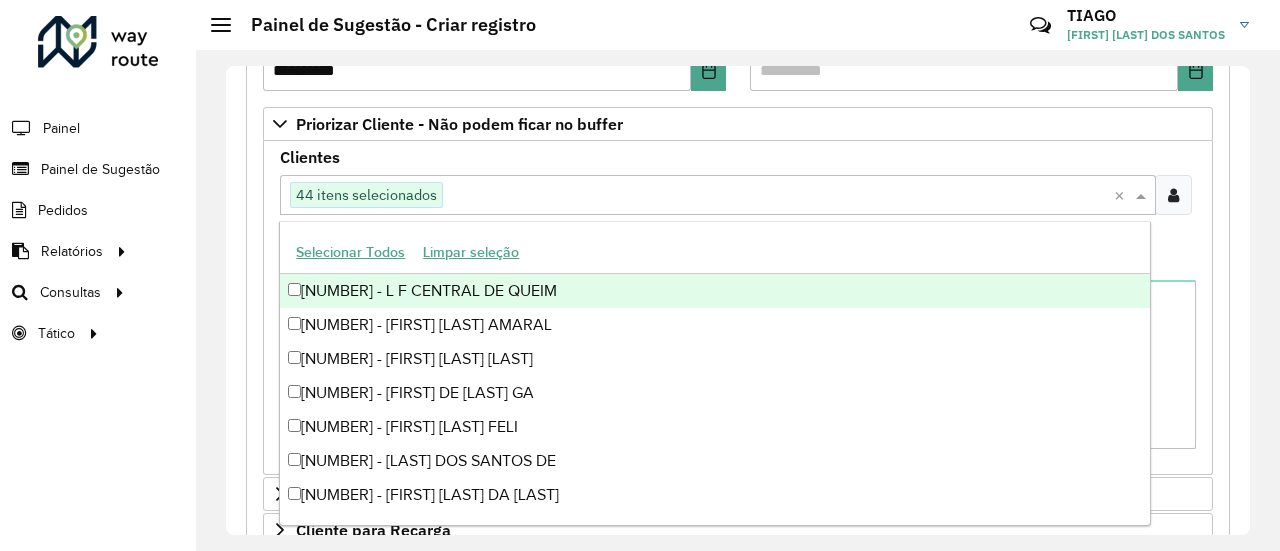 click on "Clientes  Clique no botão para buscar clientes 44 itens selecionados × Clientes que não podem ficar no Buffer – Máximo 50 PDVS" at bounding box center [738, 202] 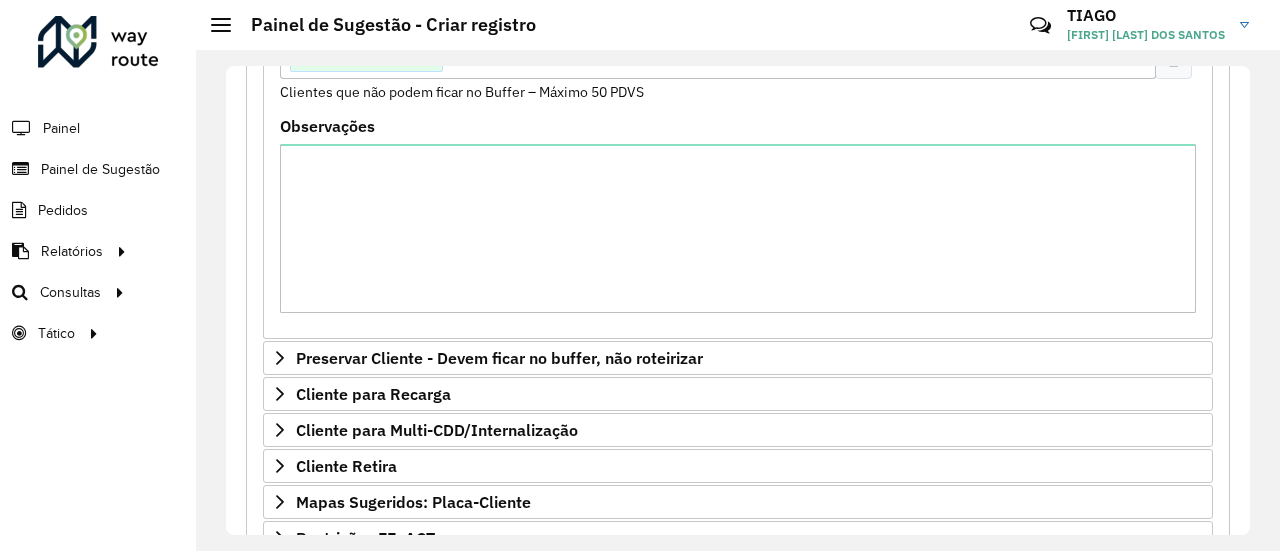 scroll, scrollTop: 458, scrollLeft: 0, axis: vertical 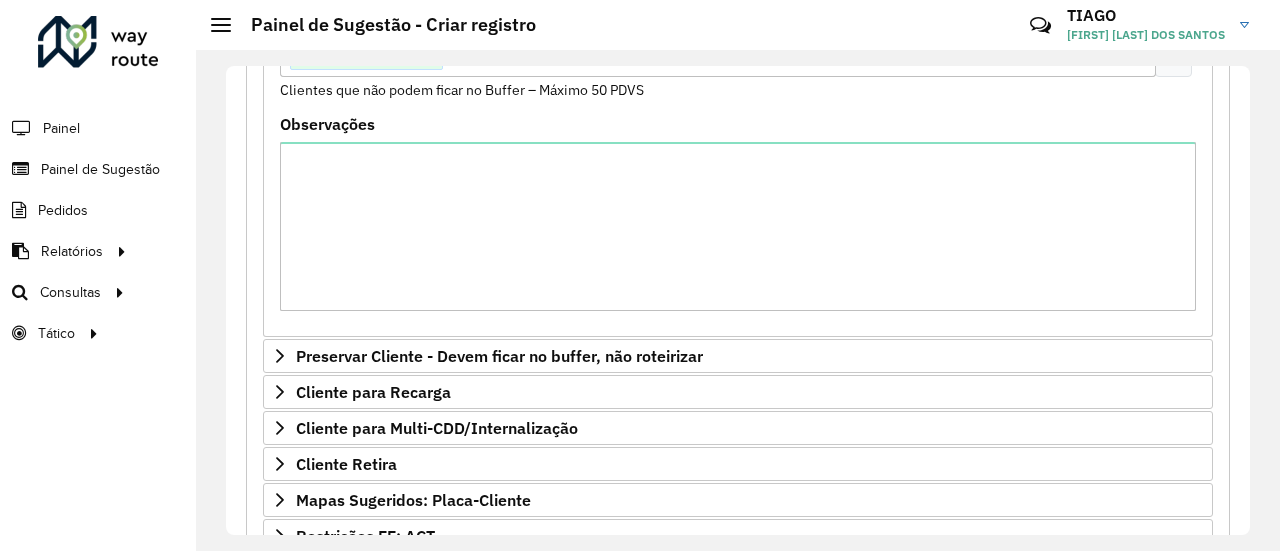 drag, startPoint x: 1242, startPoint y: 260, endPoint x: 1252, endPoint y: 360, distance: 100.49876 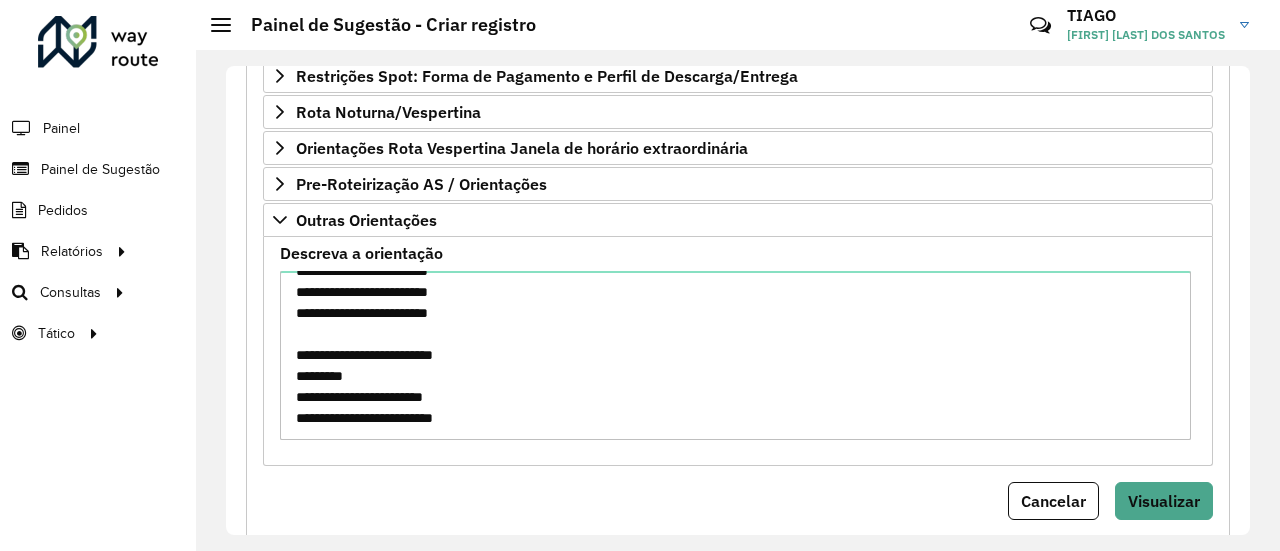 scroll, scrollTop: 997, scrollLeft: 0, axis: vertical 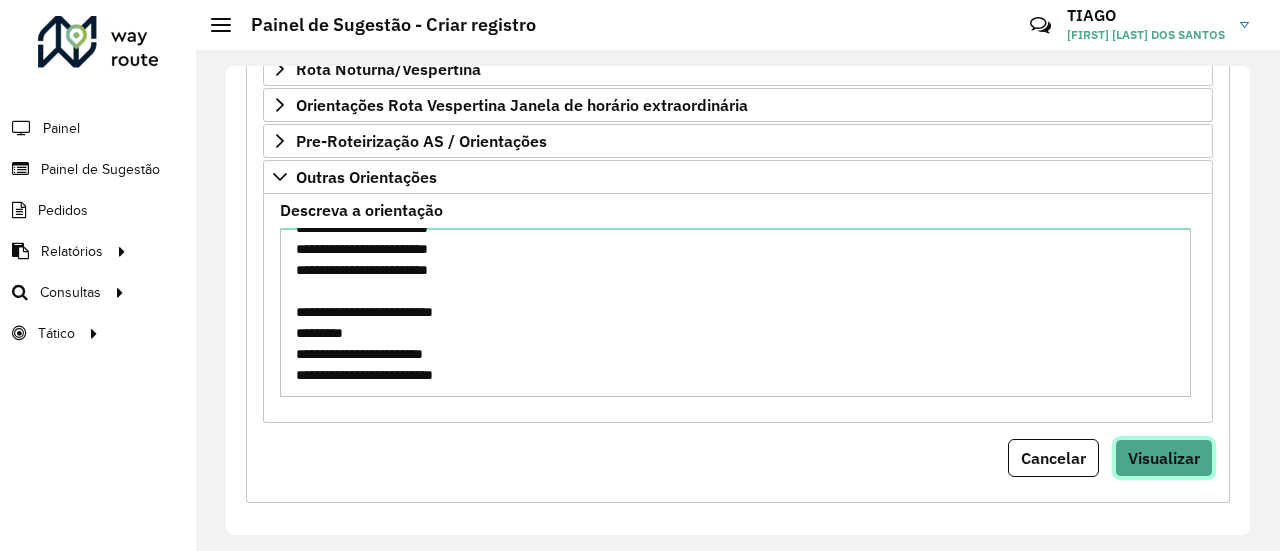 click on "Visualizar" at bounding box center (1164, 458) 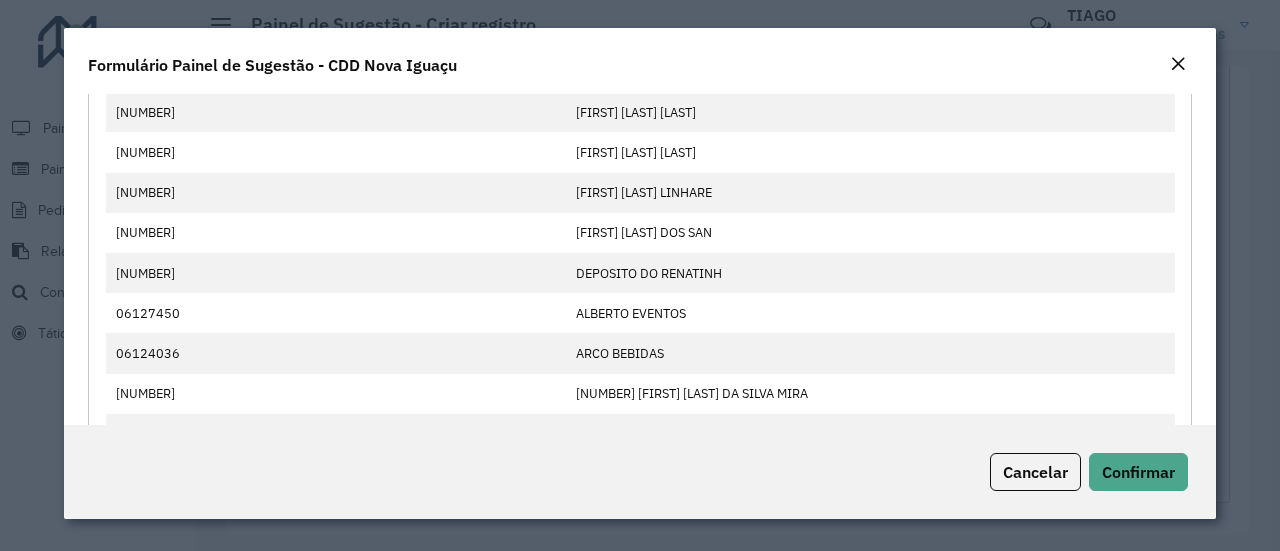 scroll, scrollTop: 0, scrollLeft: 0, axis: both 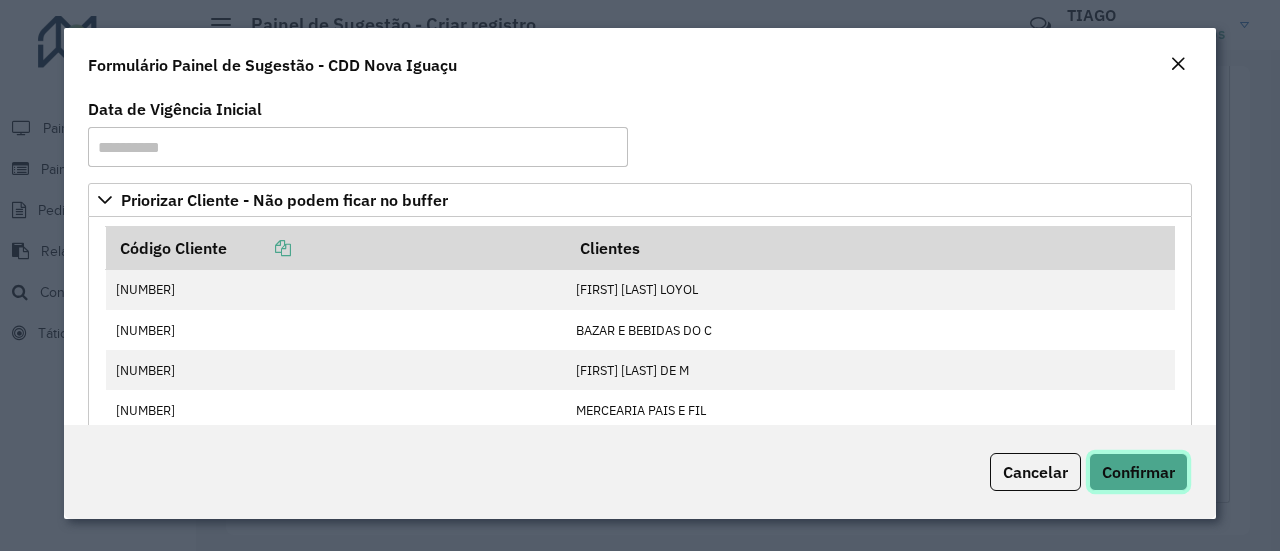 click on "Confirmar" 